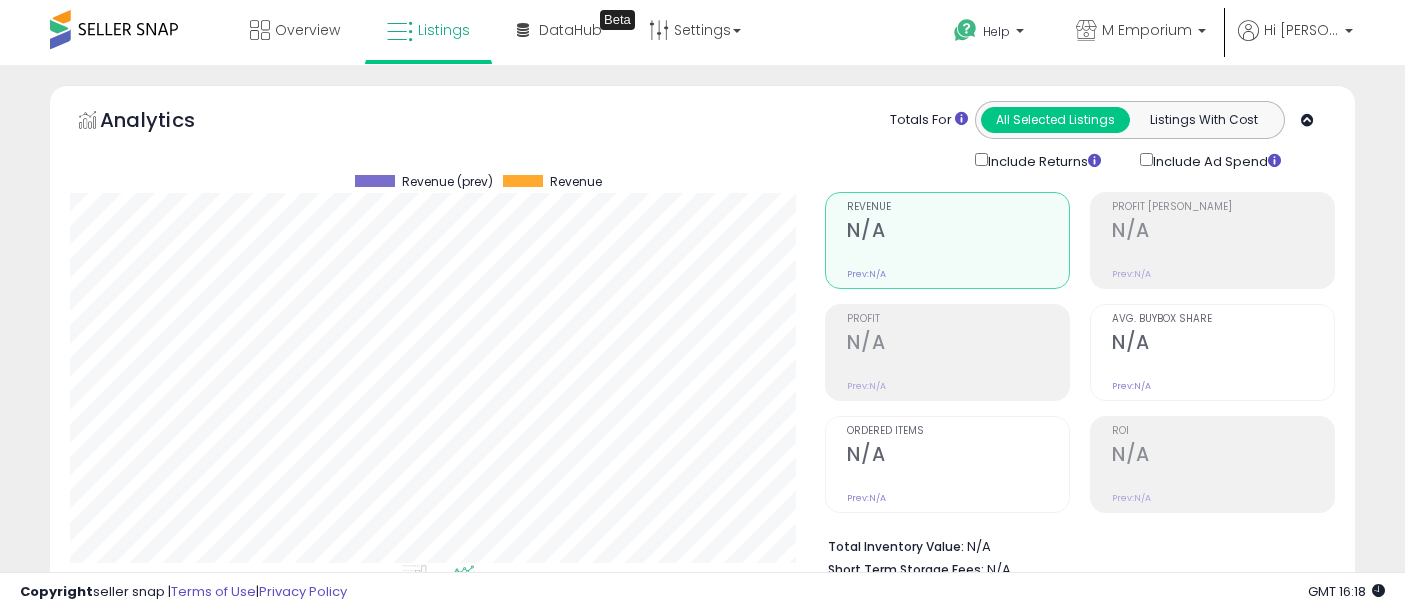 scroll, scrollTop: 608, scrollLeft: 0, axis: vertical 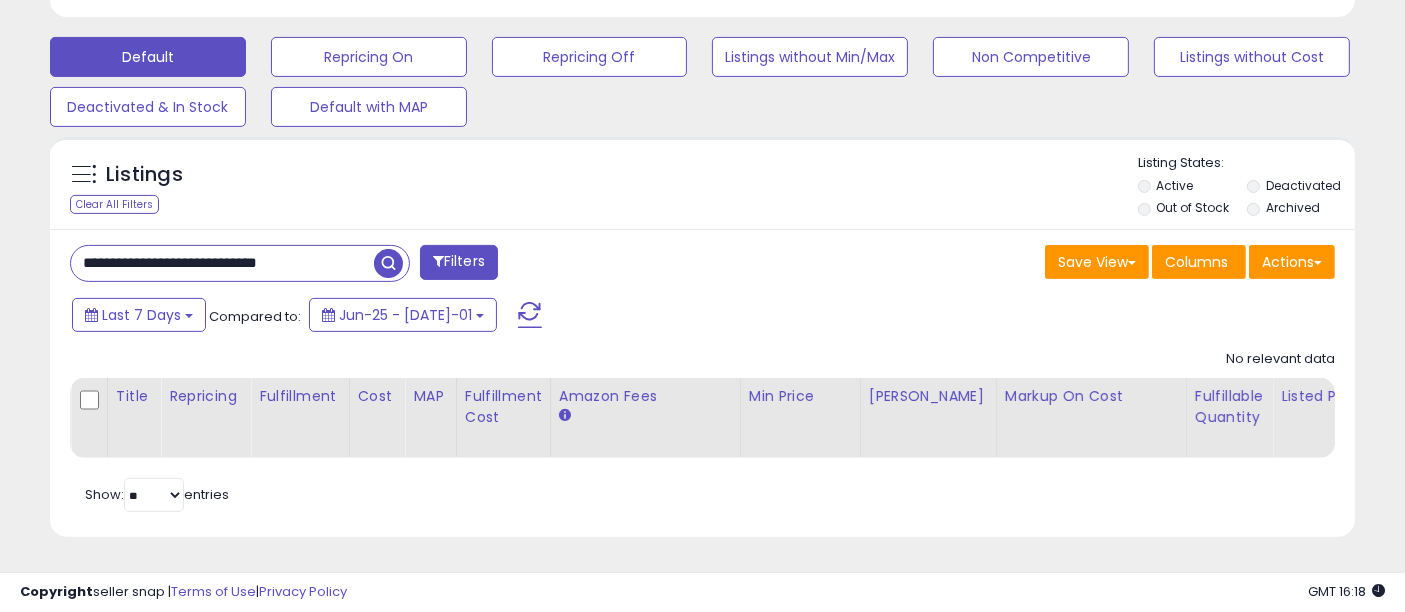 click at bounding box center (388, 263) 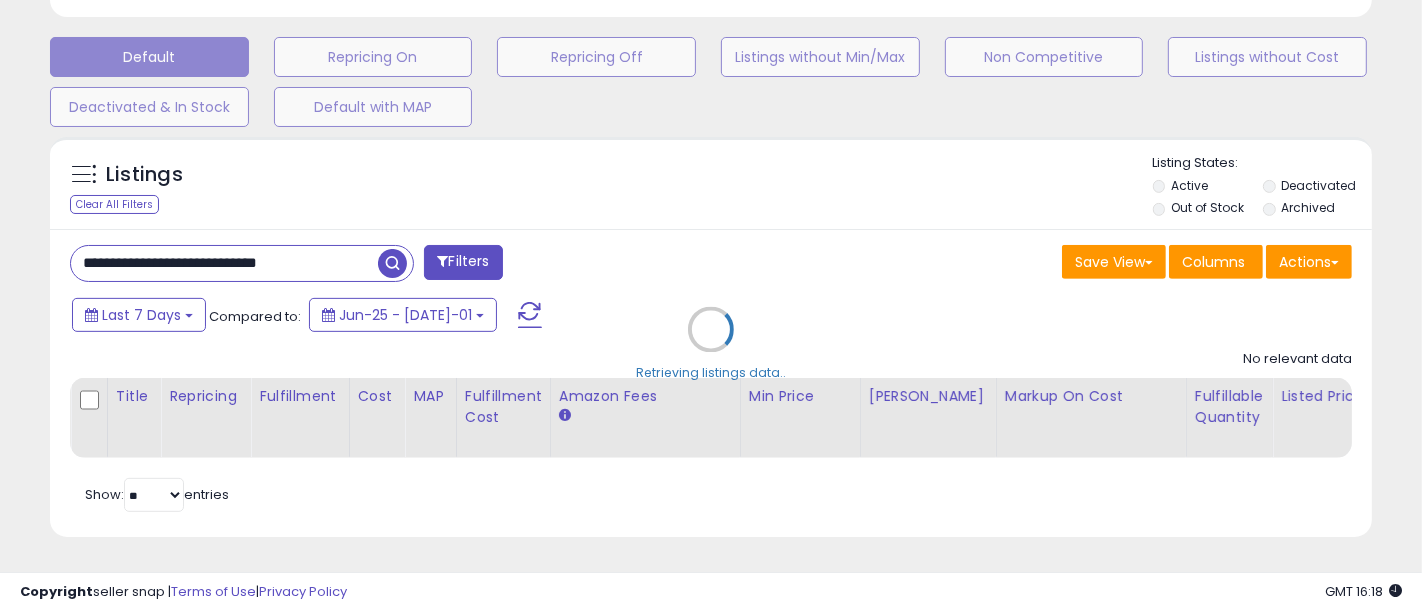 scroll, scrollTop: 999590, scrollLeft: 999234, axis: both 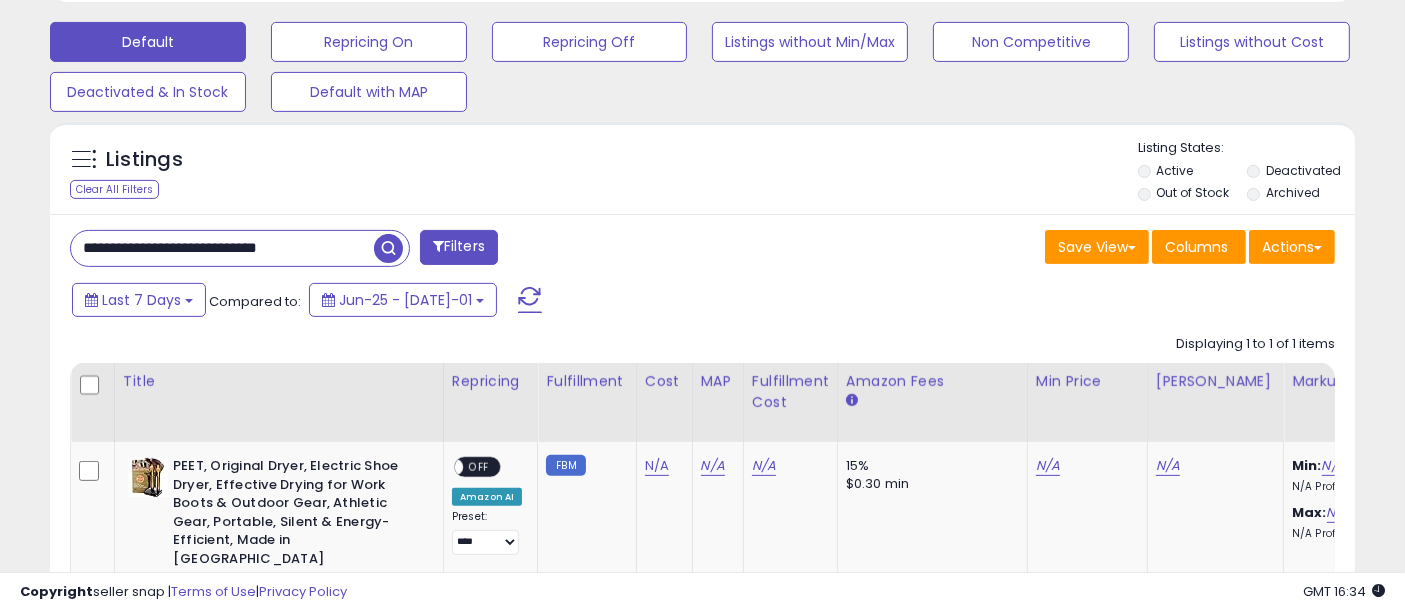 click at bounding box center (388, 248) 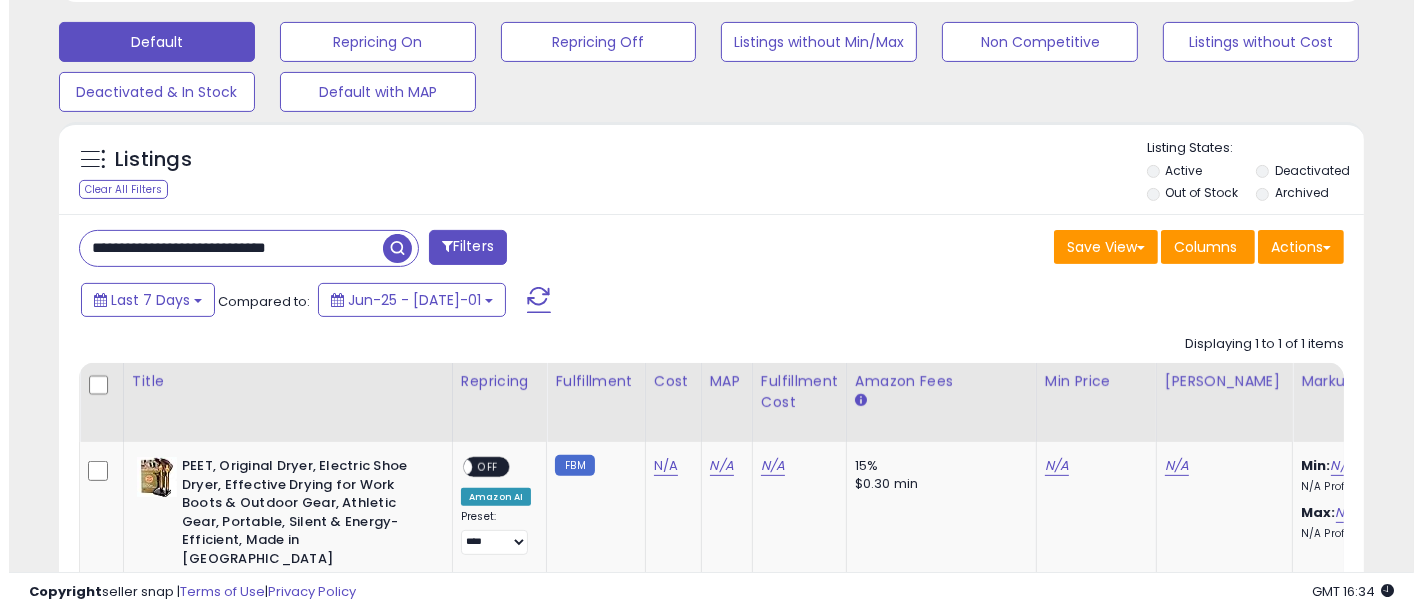 scroll, scrollTop: 999590, scrollLeft: 999234, axis: both 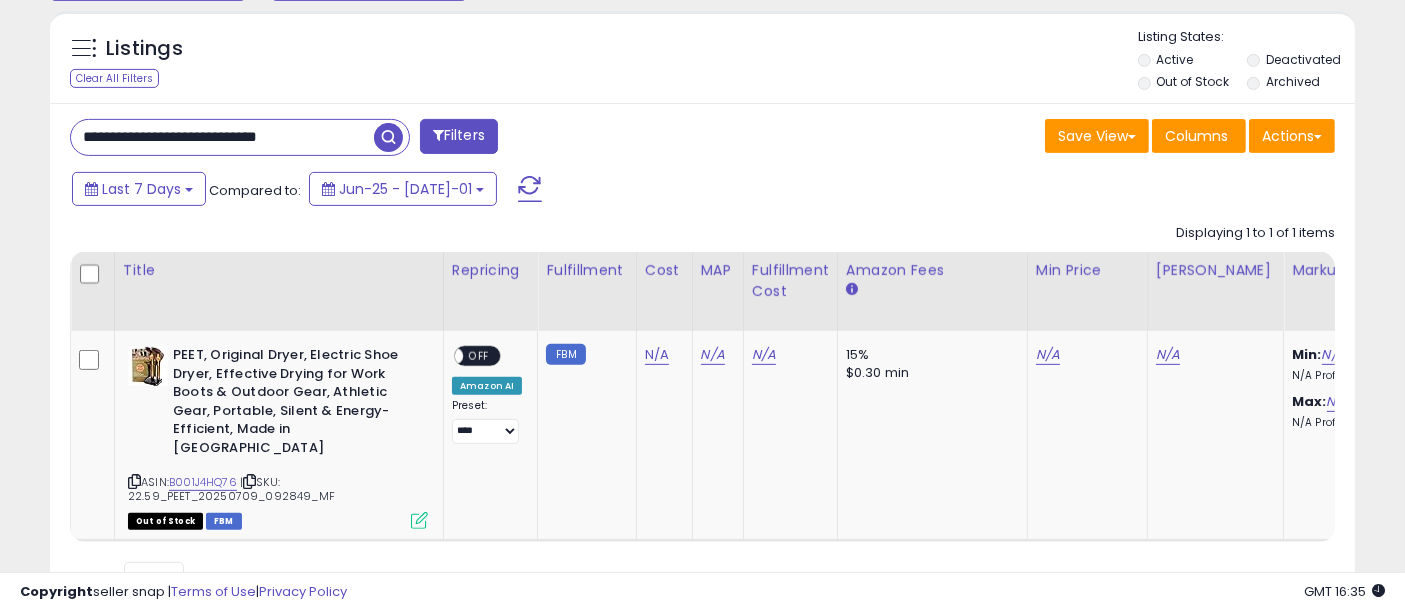 click on "Listings
Clear All Filters" at bounding box center (163, 61) 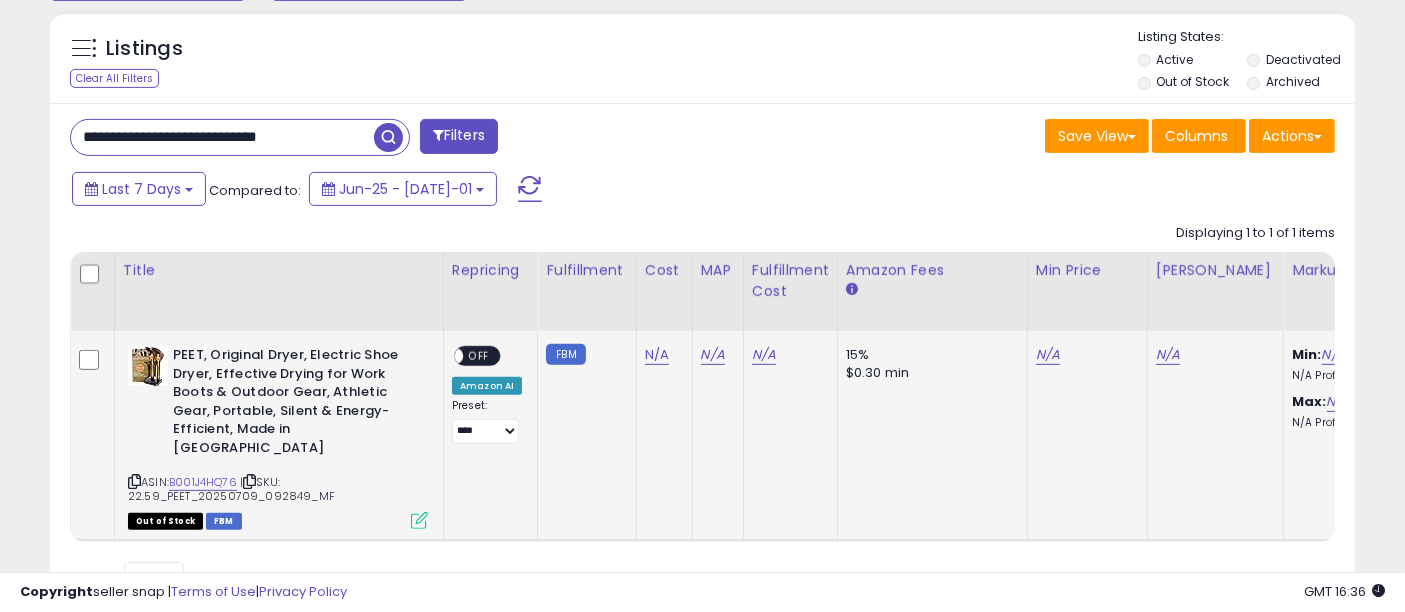 click on "N/A" 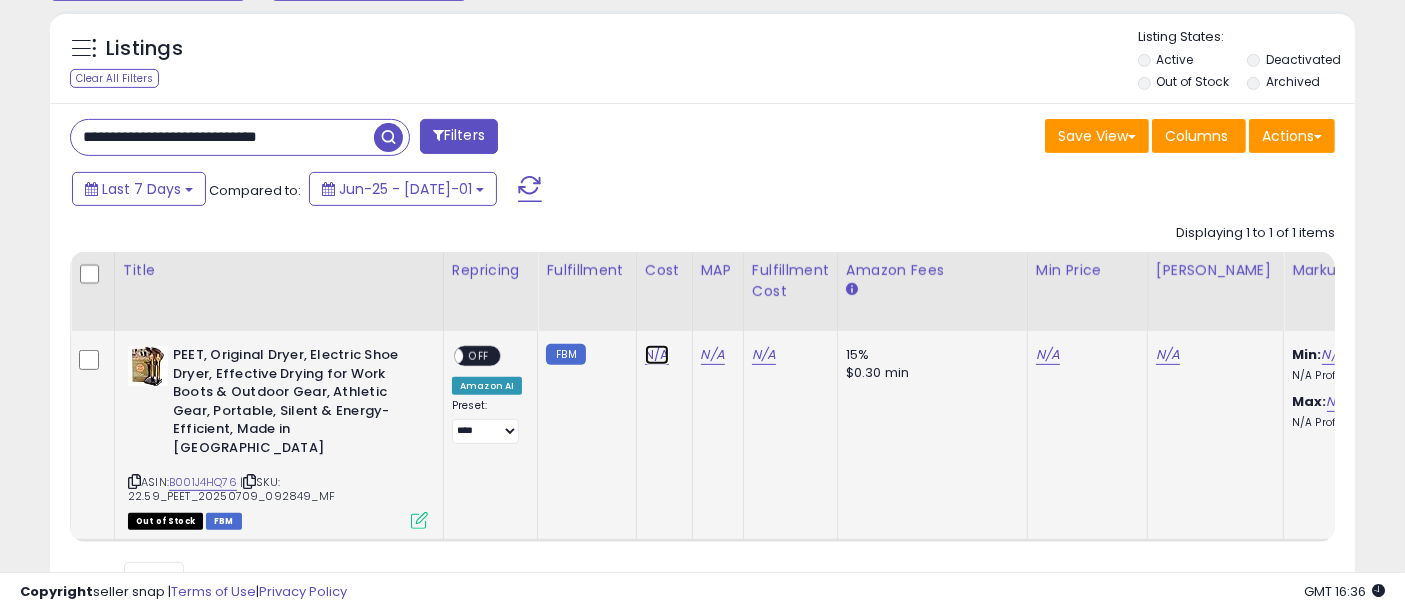 click on "N/A" at bounding box center [657, 355] 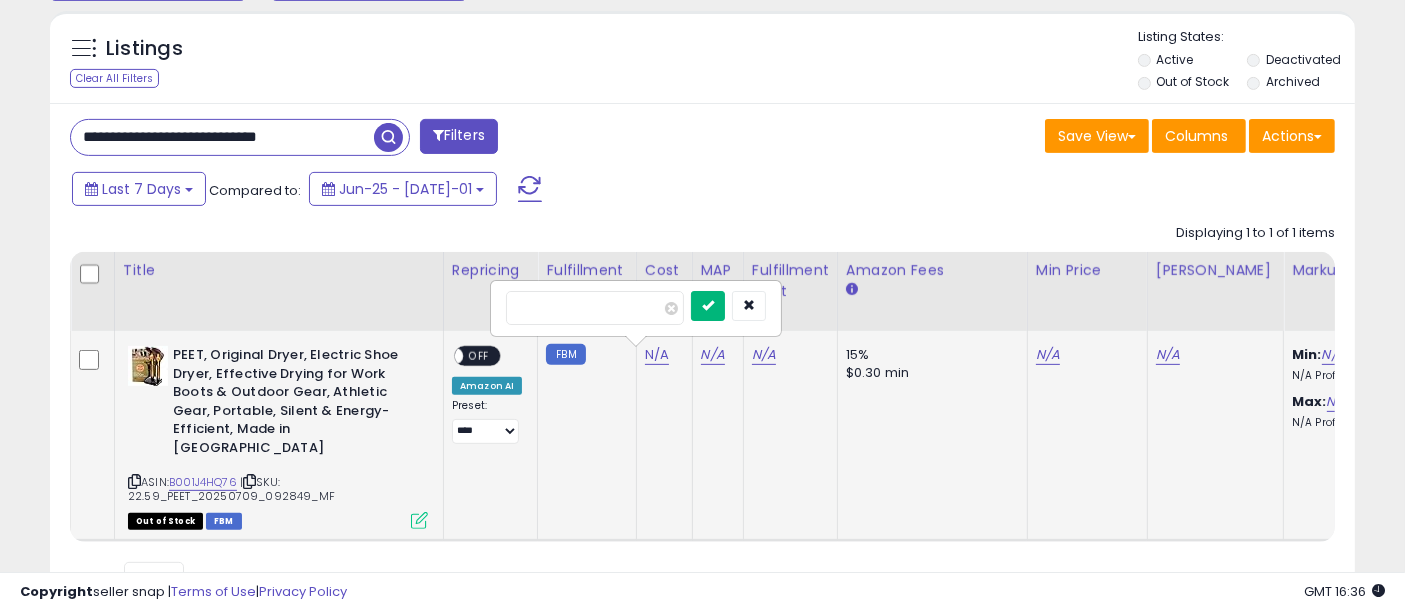 type on "*****" 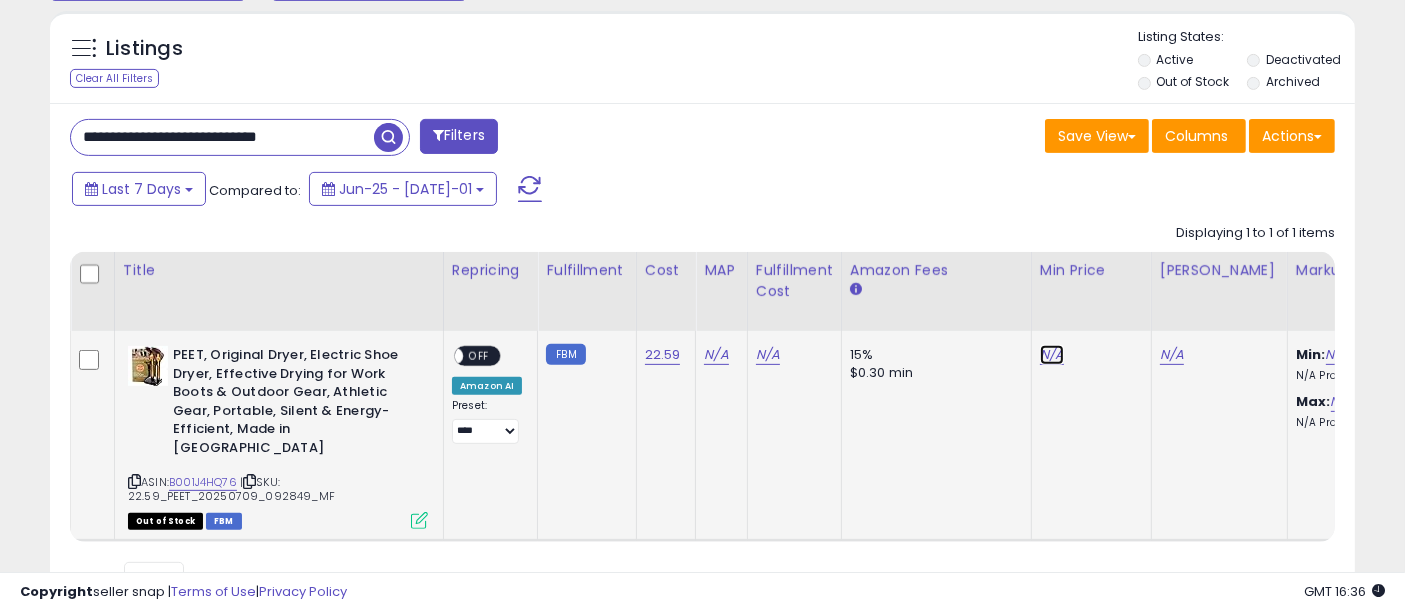 click on "N/A" at bounding box center [1052, 355] 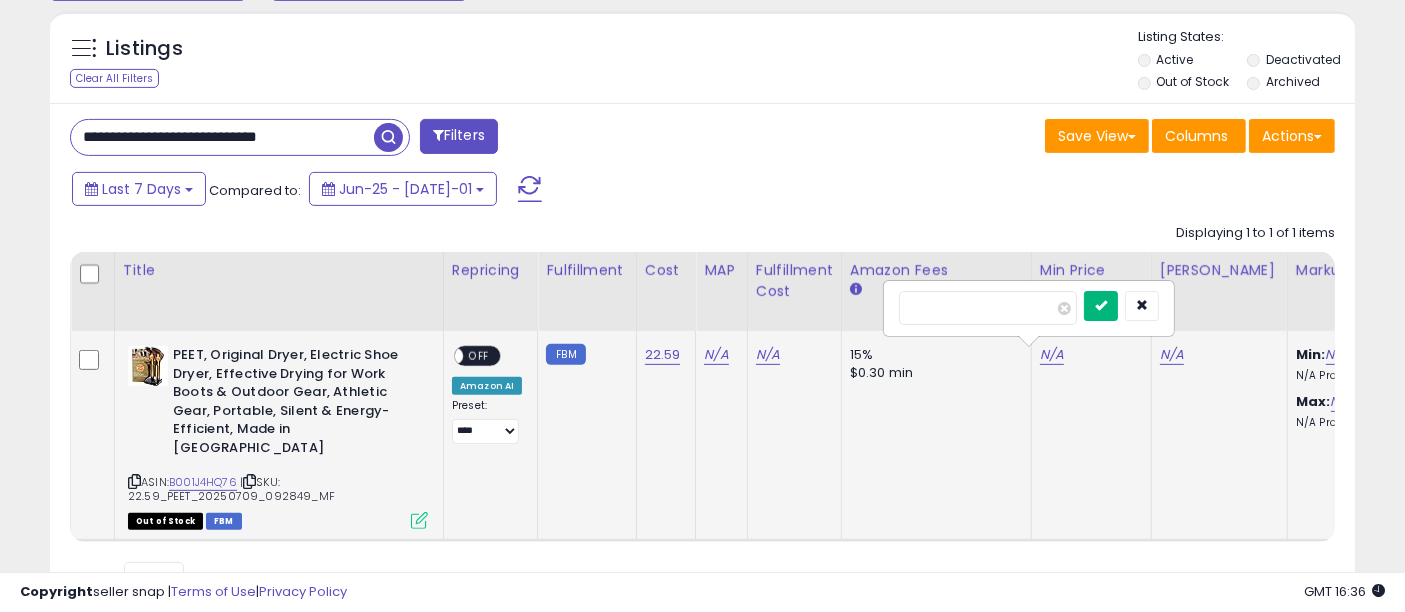 type on "*****" 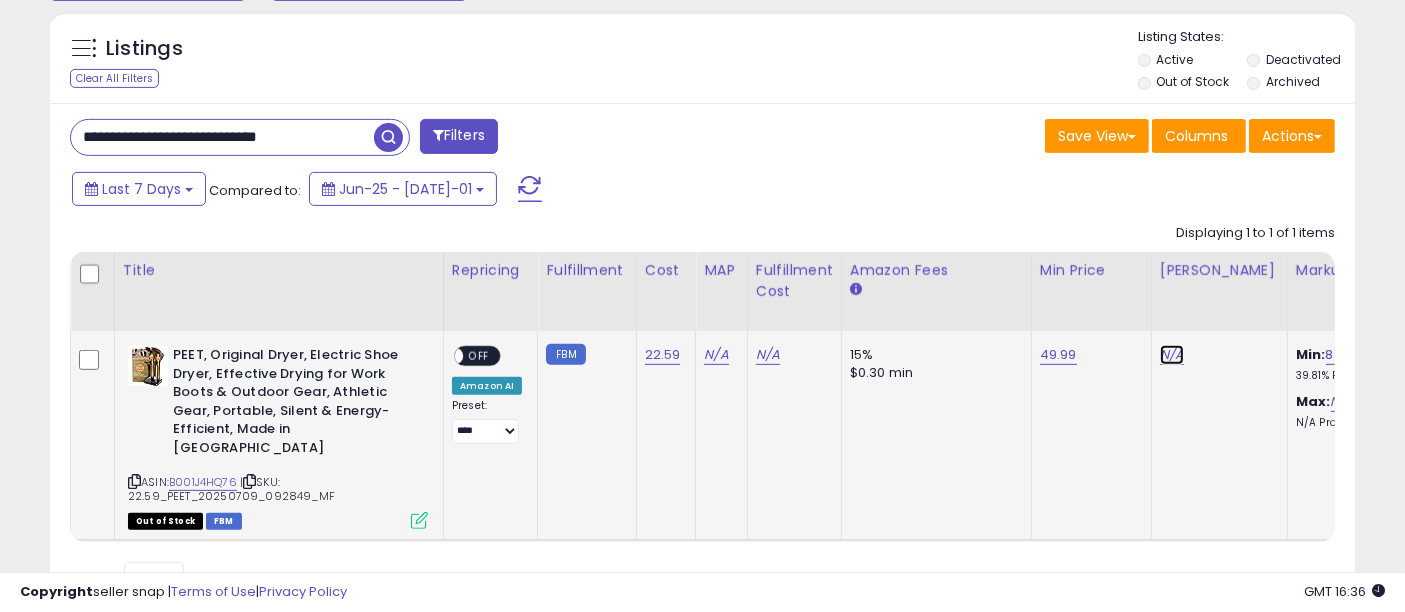 click on "N/A" at bounding box center (1172, 355) 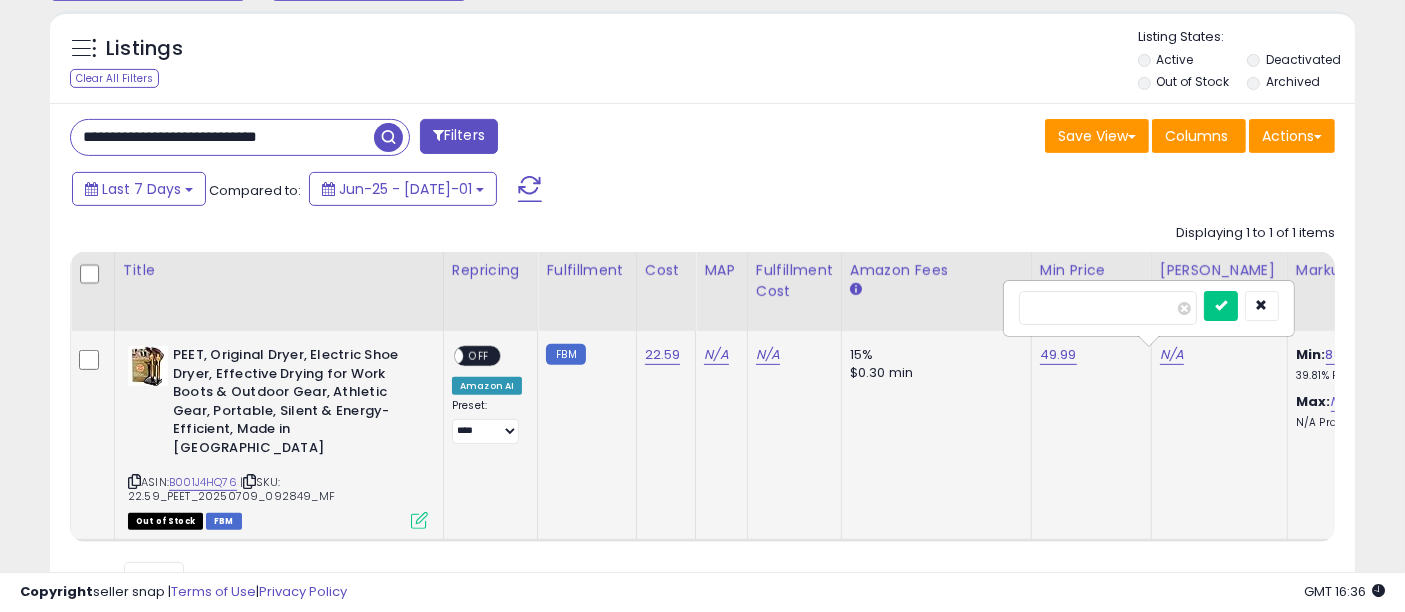 scroll, scrollTop: 0, scrollLeft: 22, axis: horizontal 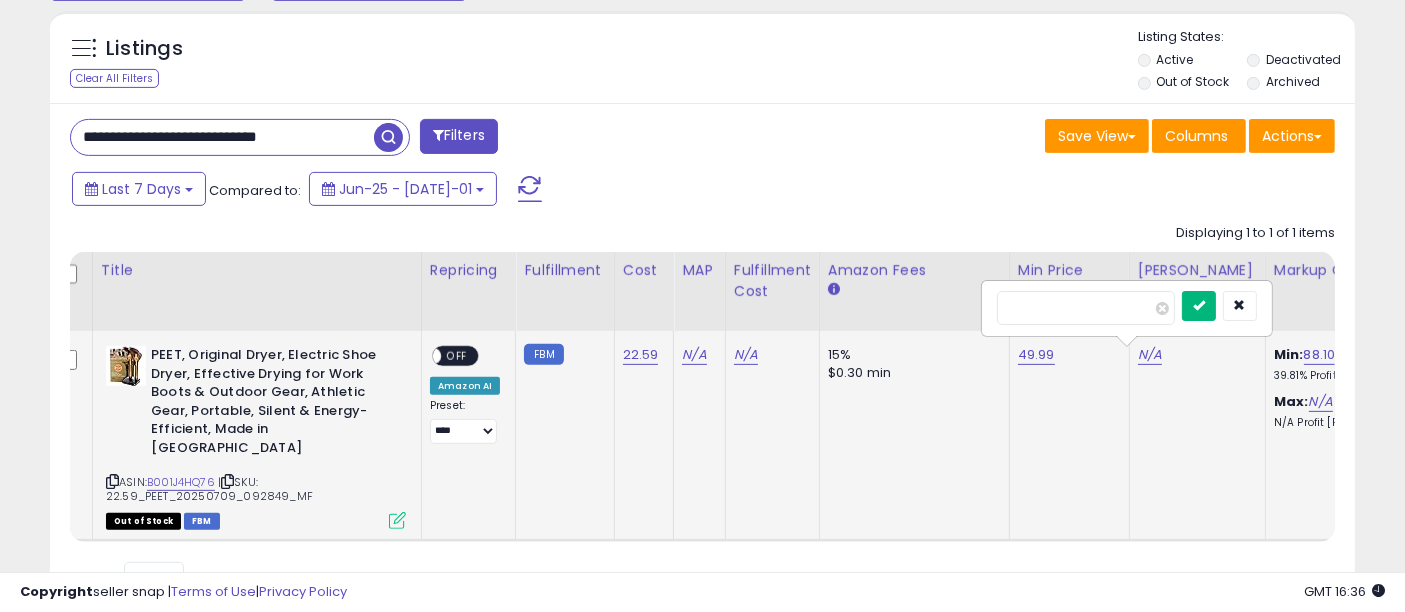 type on "*****" 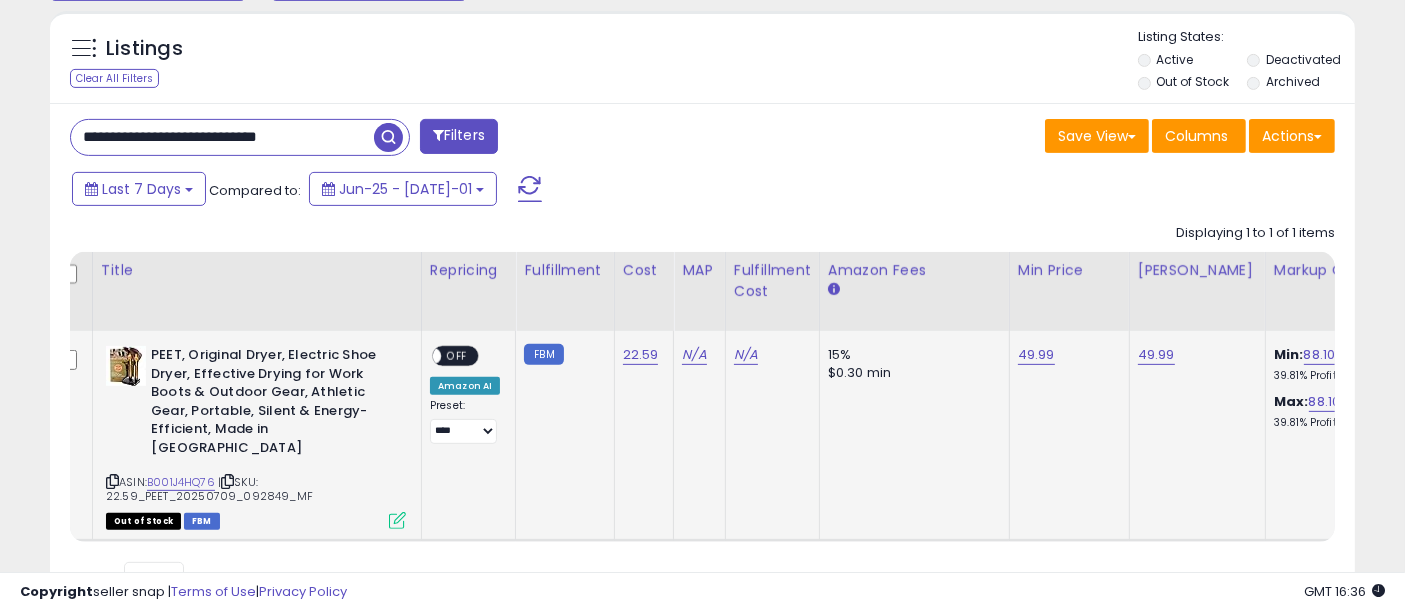 scroll, scrollTop: 0, scrollLeft: 11, axis: horizontal 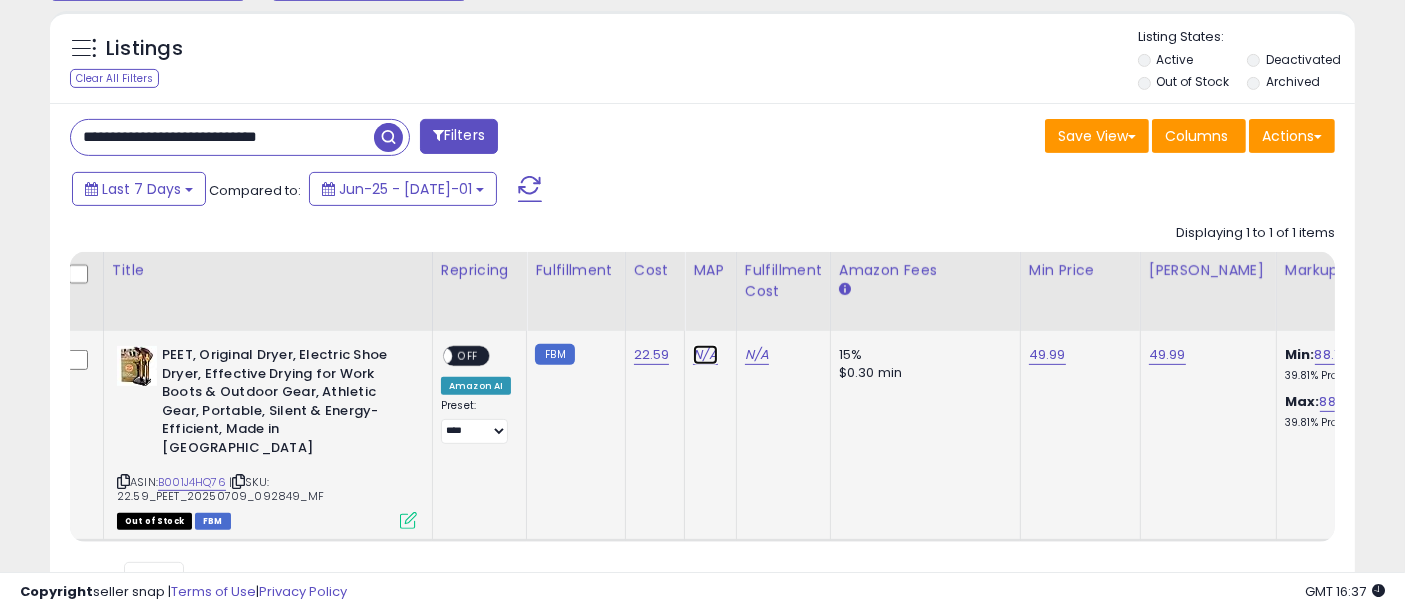click on "N/A" at bounding box center [705, 355] 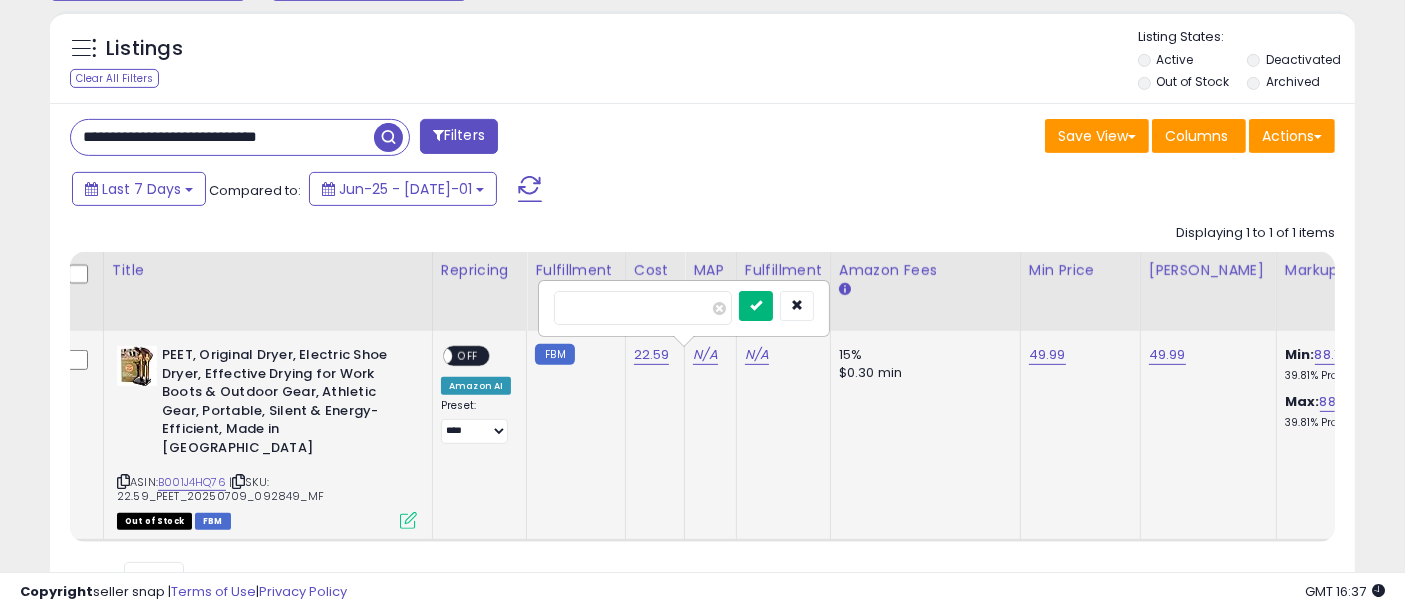 type on "*****" 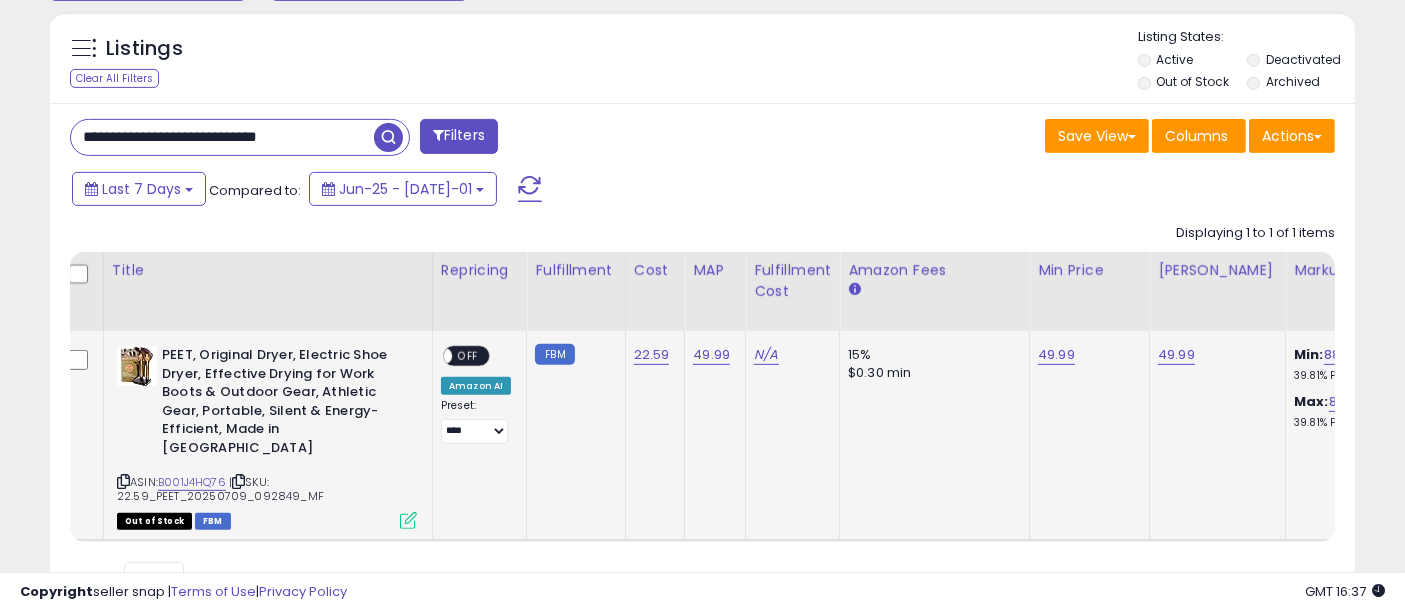 click on "OFF" at bounding box center [468, 356] 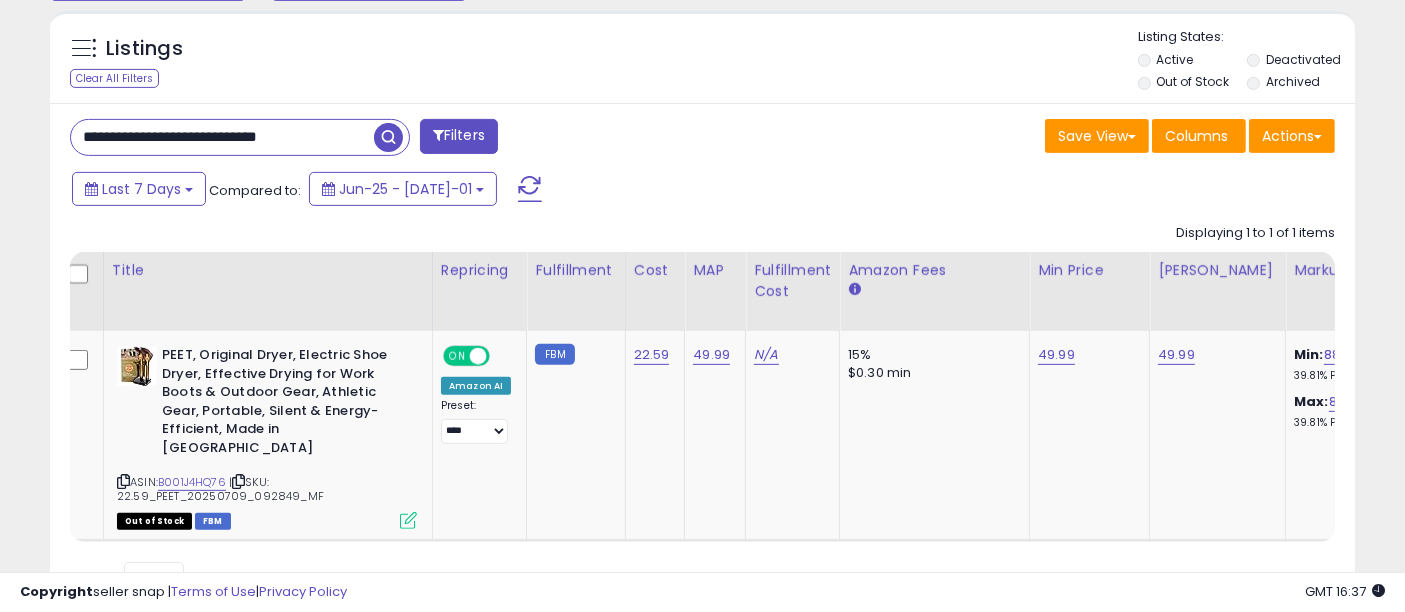 click on "**********" at bounding box center [222, 137] 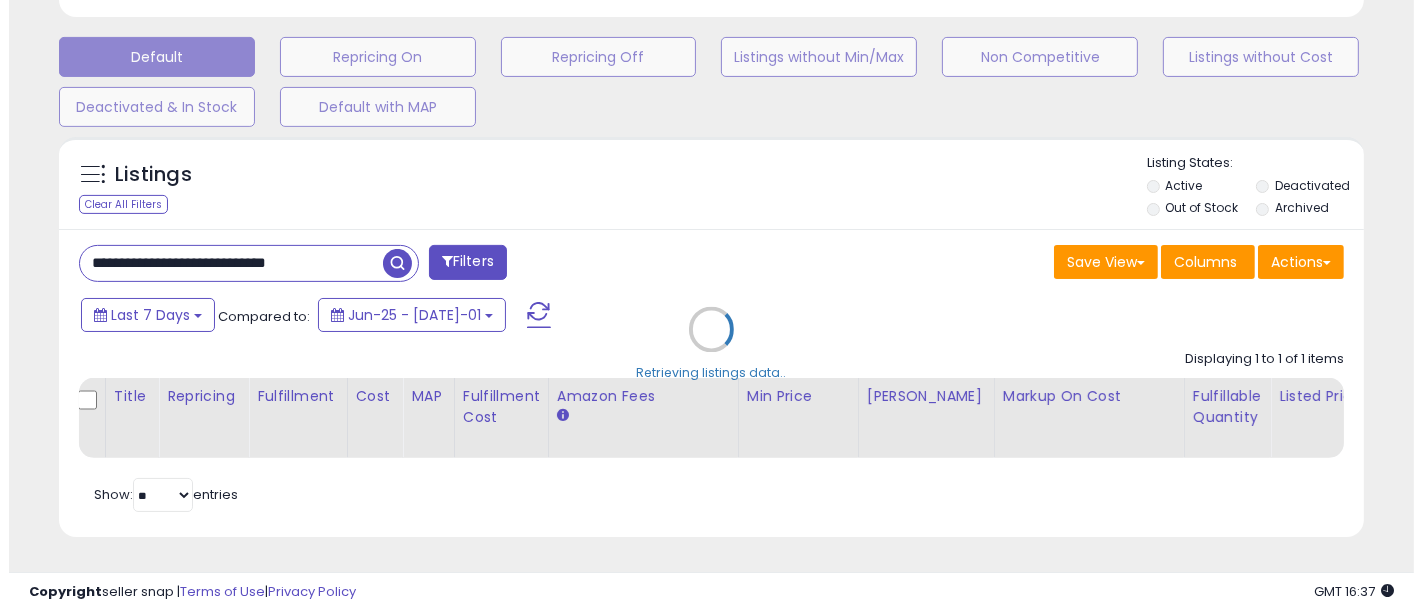 scroll, scrollTop: 608, scrollLeft: 0, axis: vertical 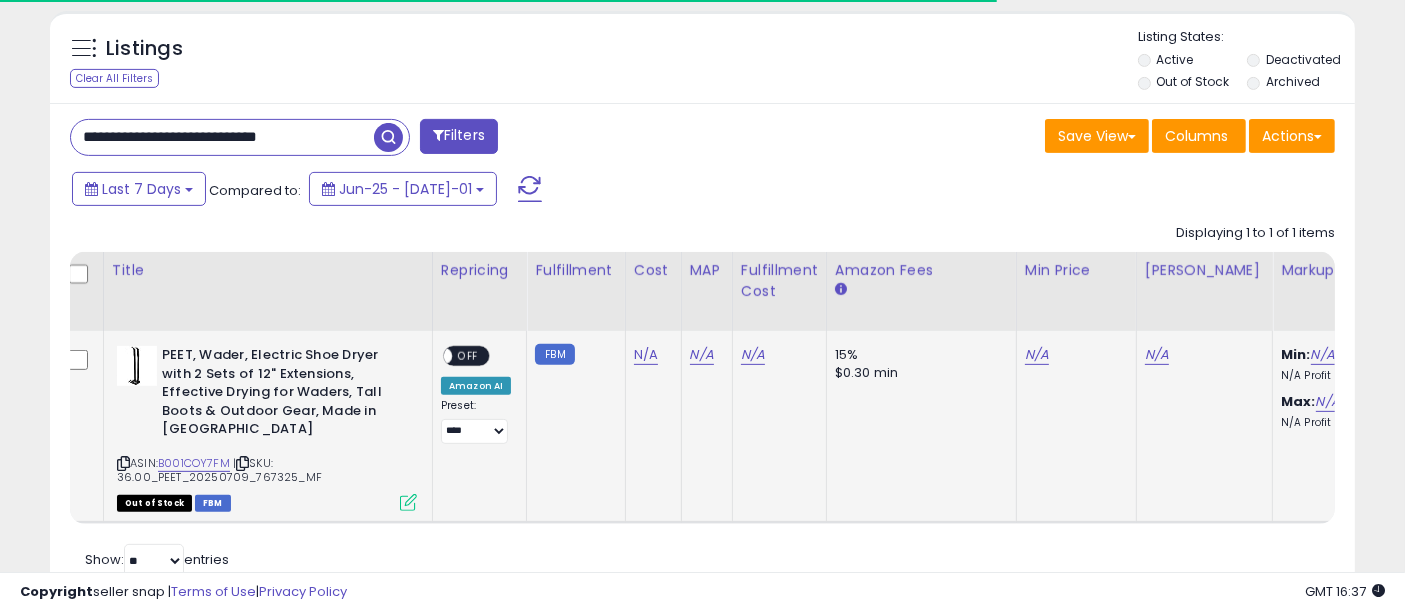 click on "OFF" at bounding box center (468, 356) 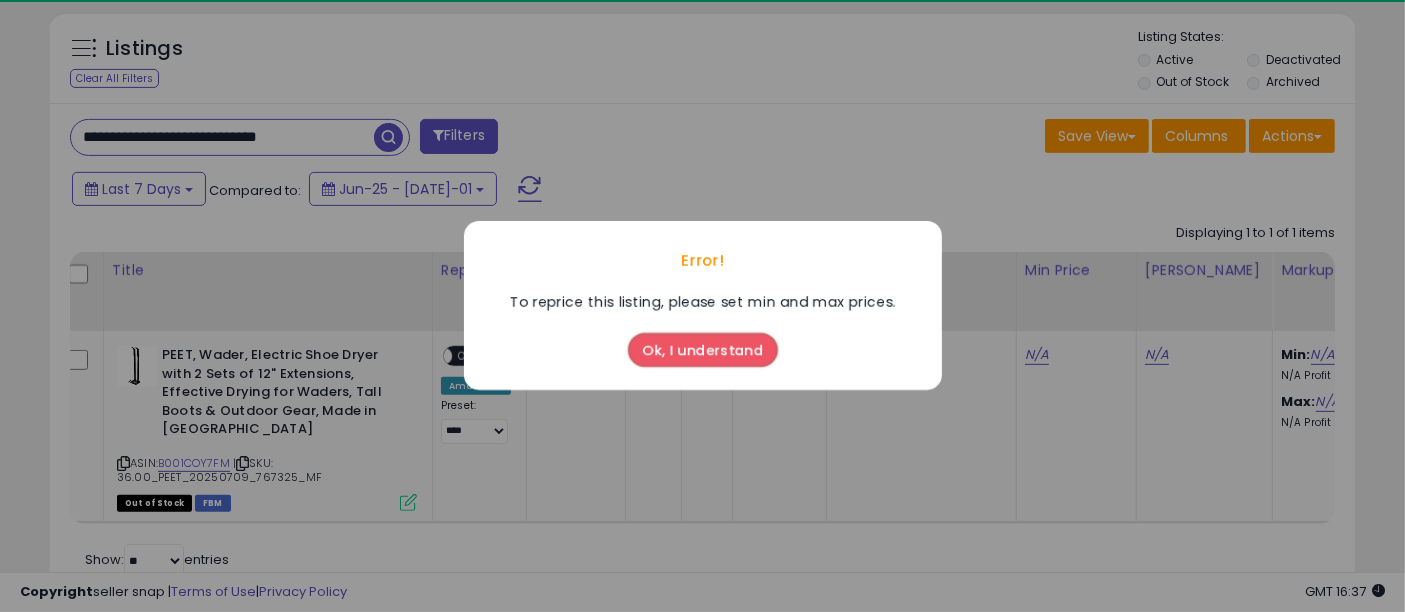 scroll, scrollTop: 999590, scrollLeft: 999244, axis: both 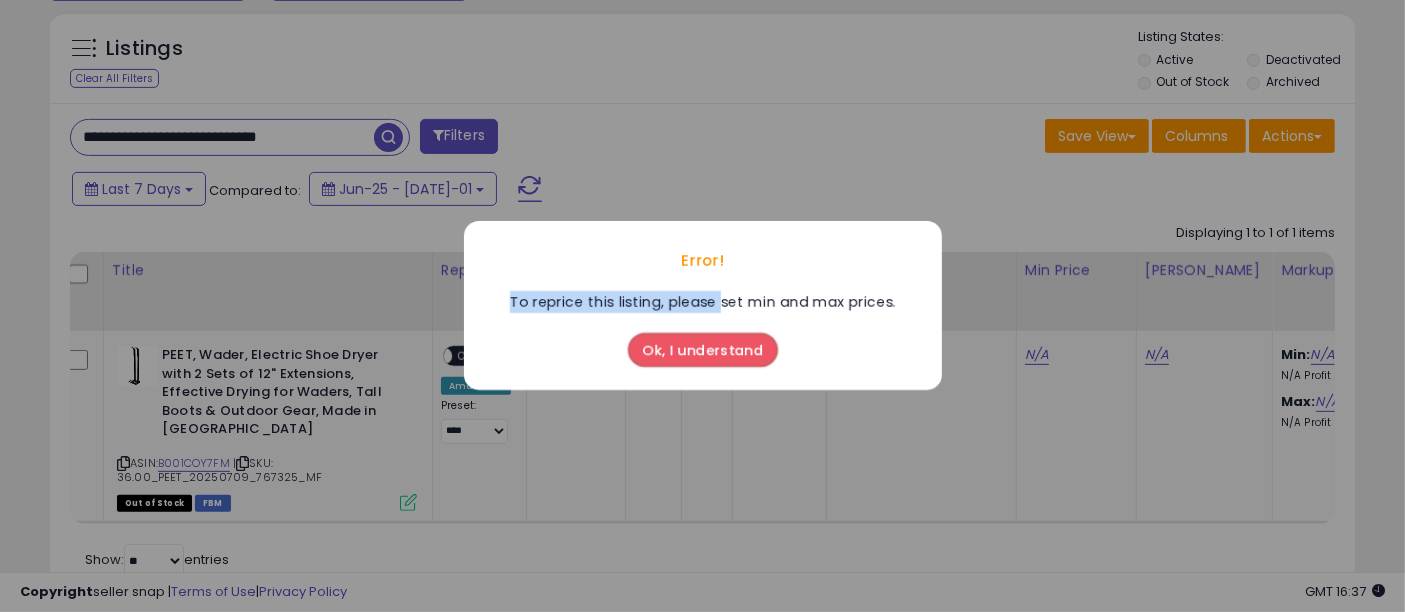 drag, startPoint x: 724, startPoint y: 305, endPoint x: 907, endPoint y: 291, distance: 183.53474 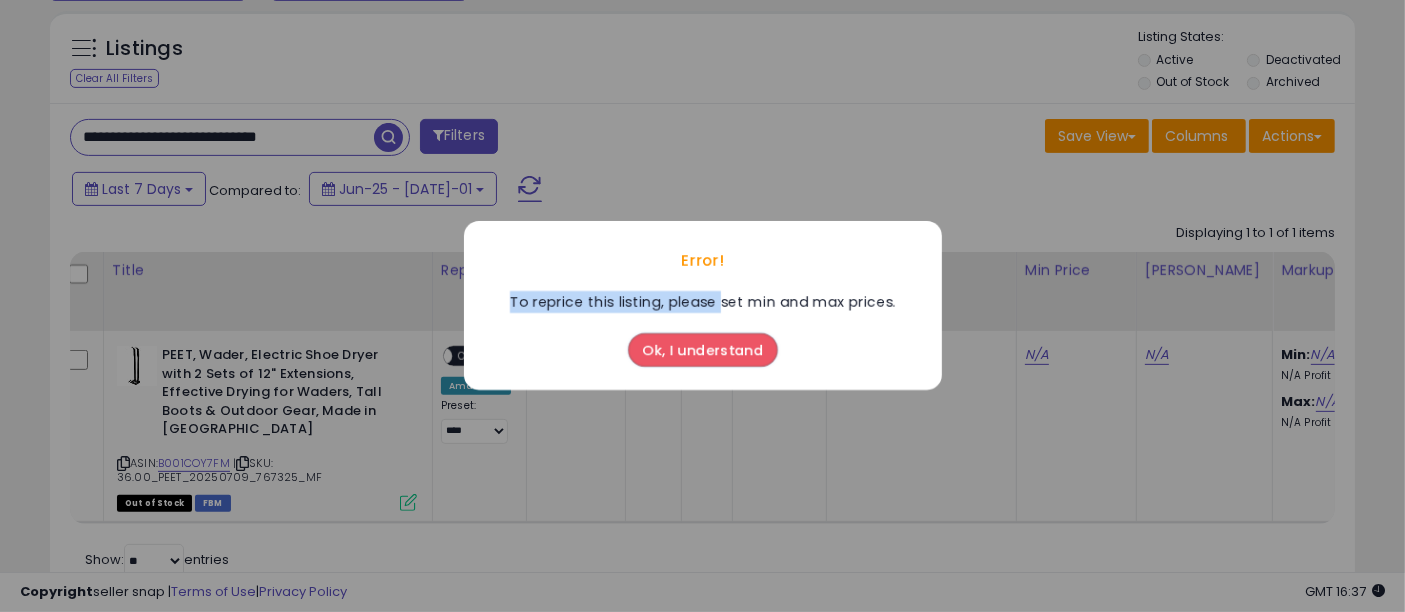 click on "Ok, I understand" at bounding box center [703, 351] 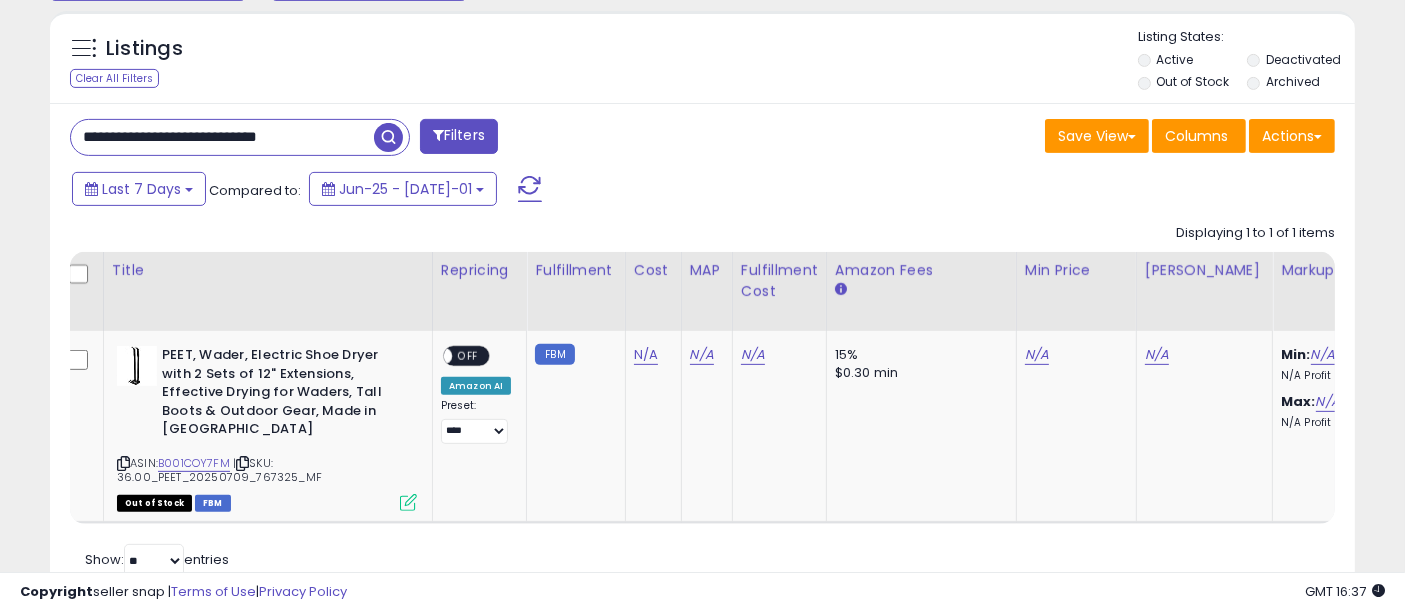 click on "**********" at bounding box center [222, 137] 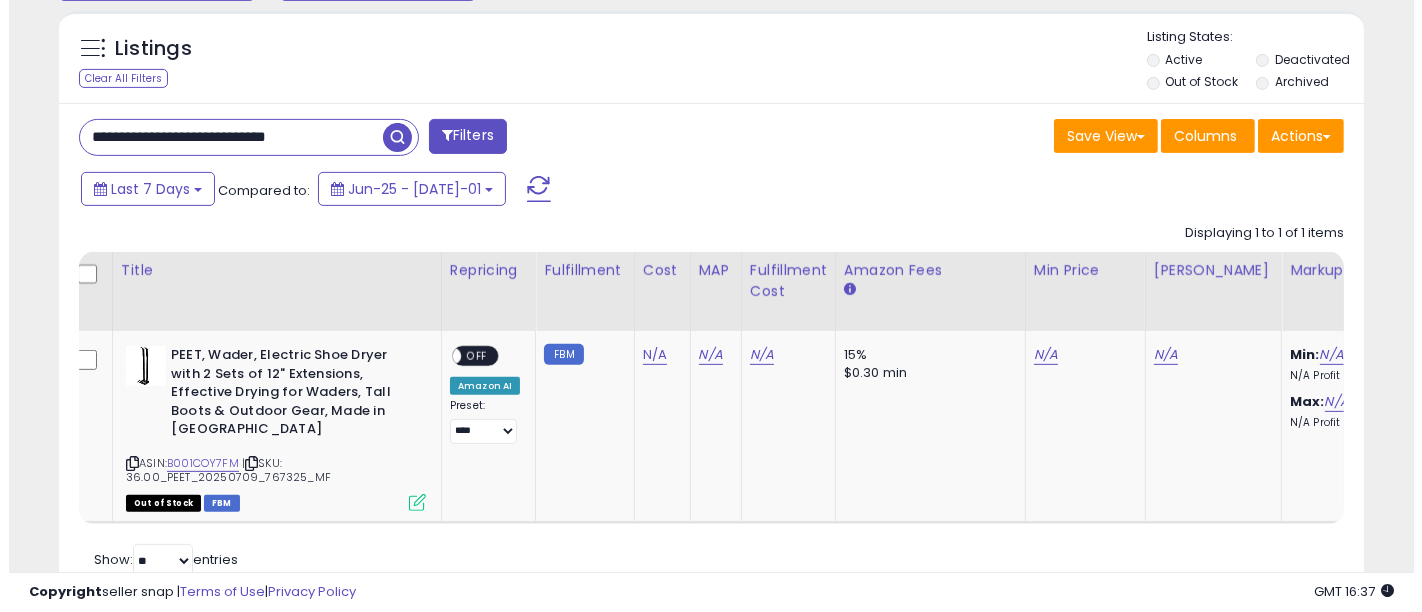 scroll, scrollTop: 608, scrollLeft: 0, axis: vertical 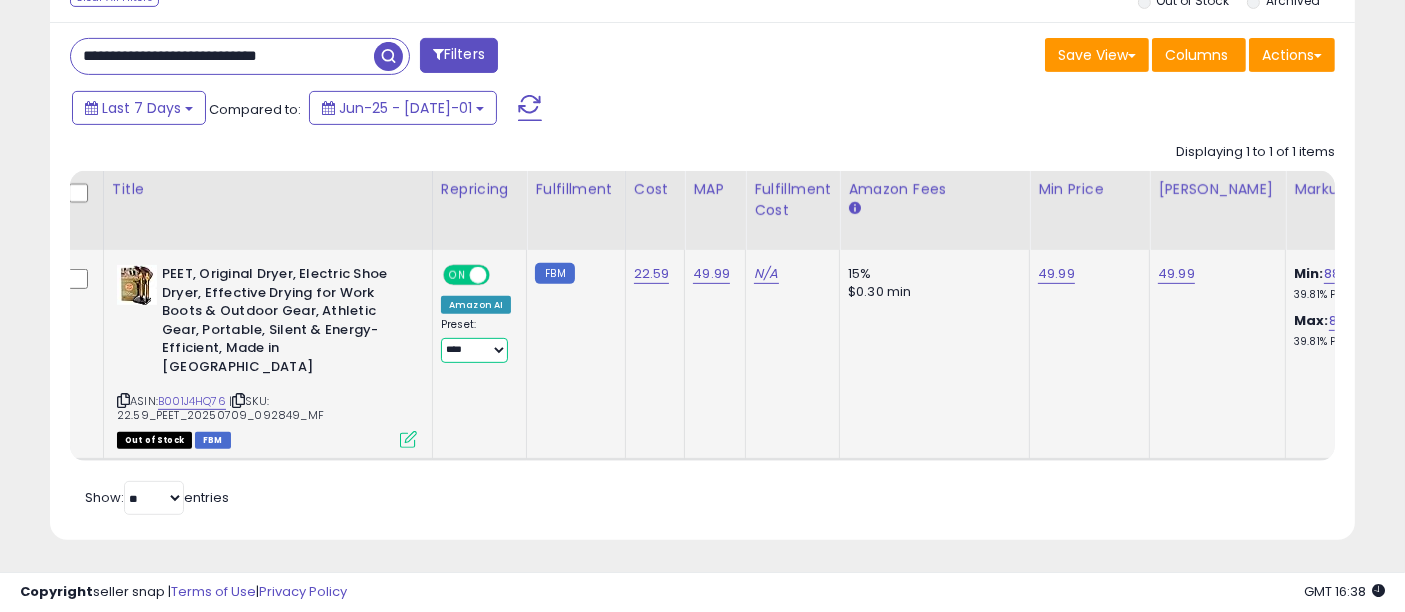 click on "**********" at bounding box center [474, 350] 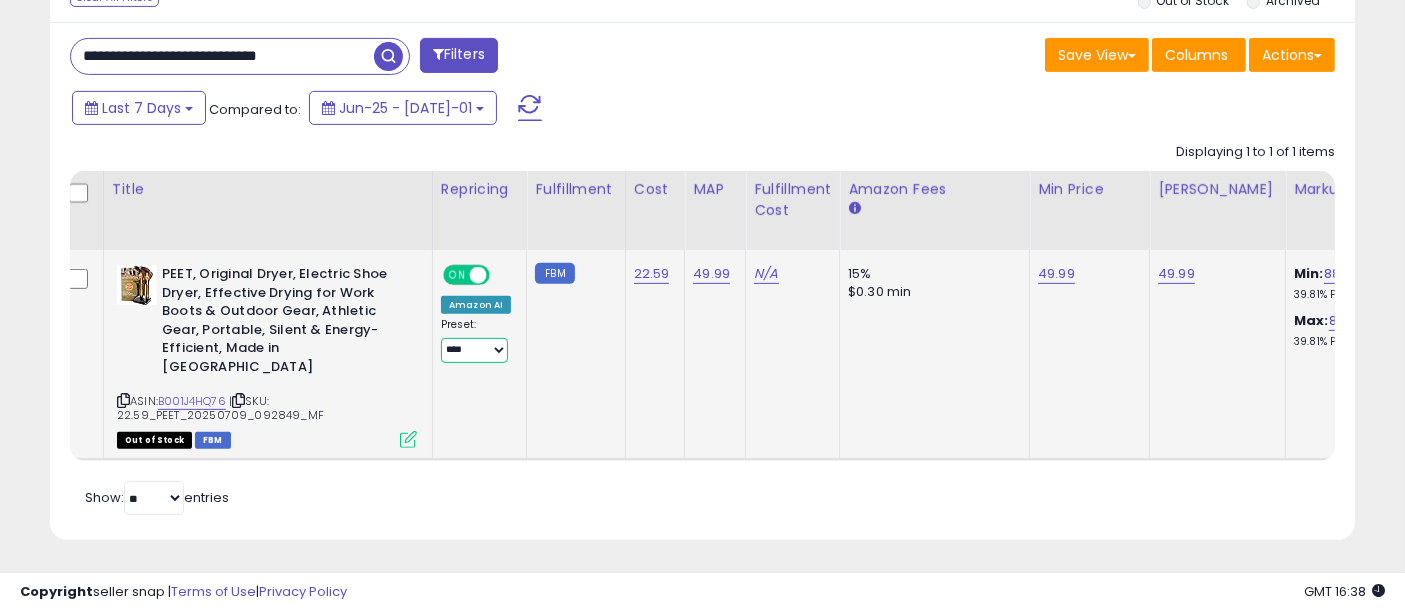 select on "**********" 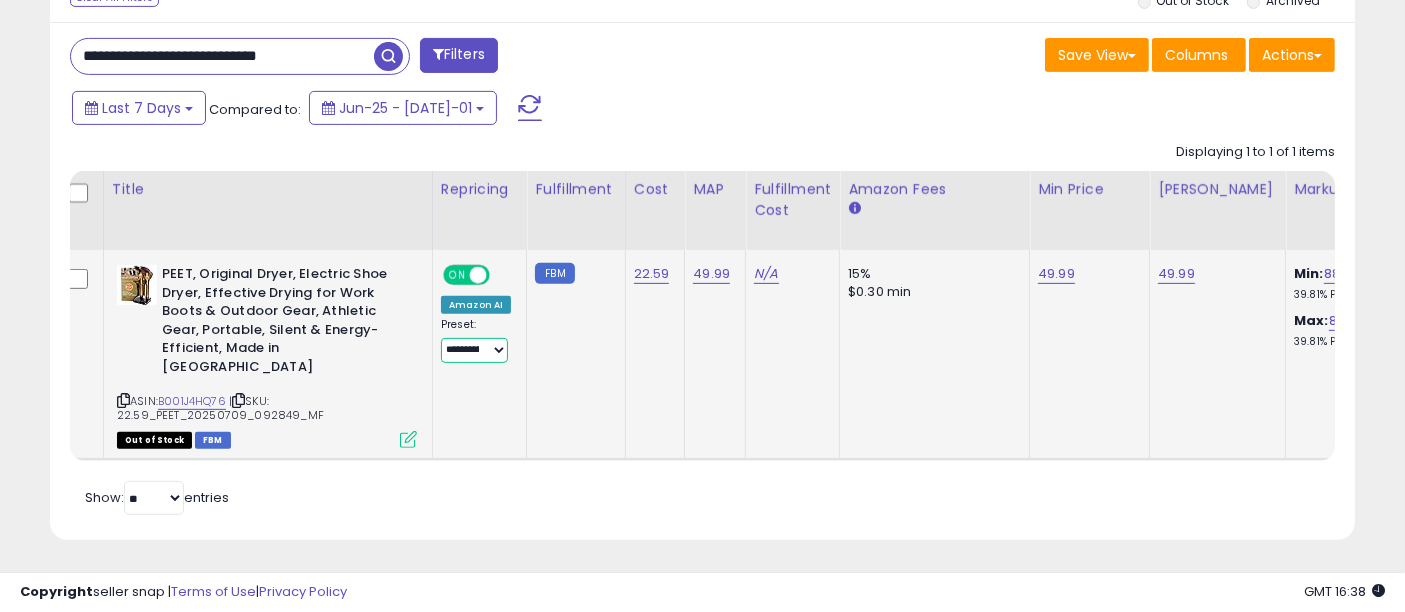 click on "**********" at bounding box center (474, 350) 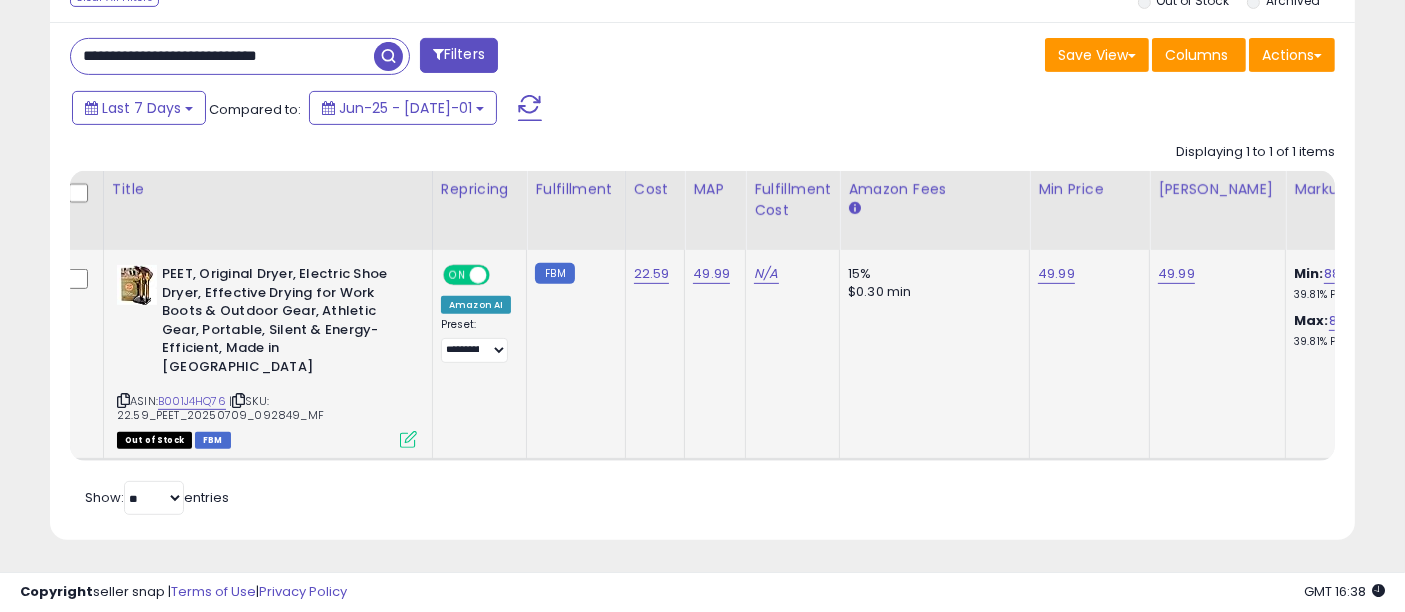 click at bounding box center (408, 439) 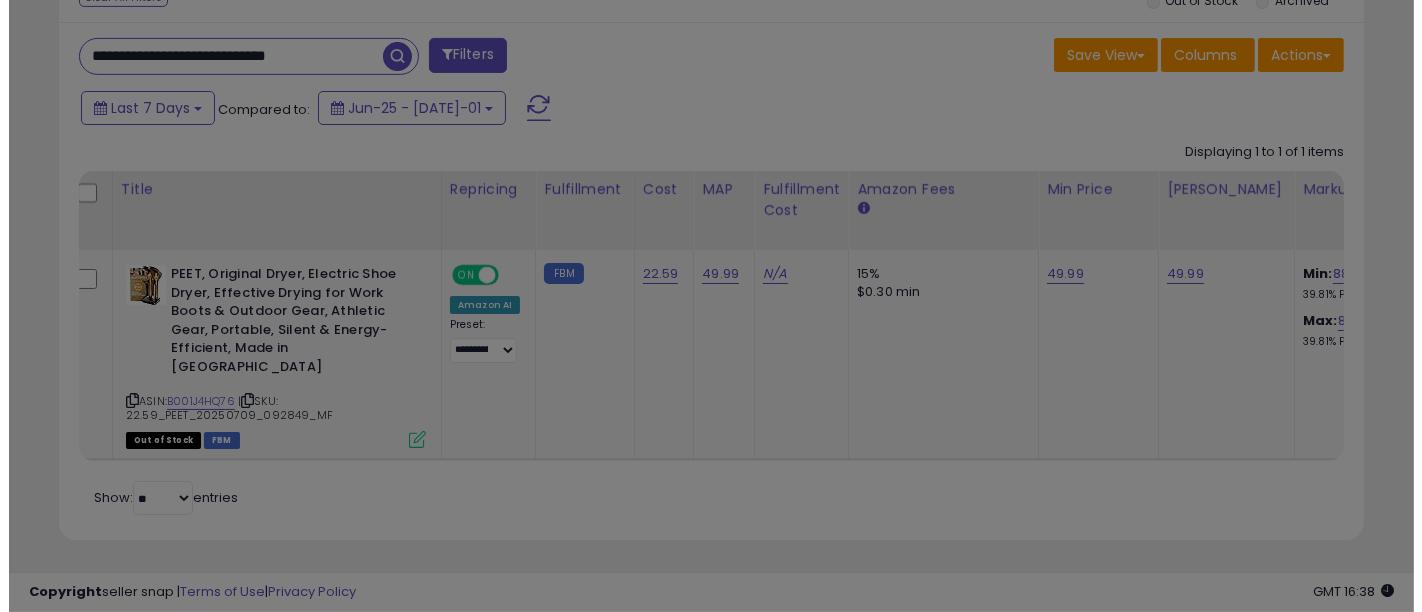 scroll, scrollTop: 999590, scrollLeft: 999234, axis: both 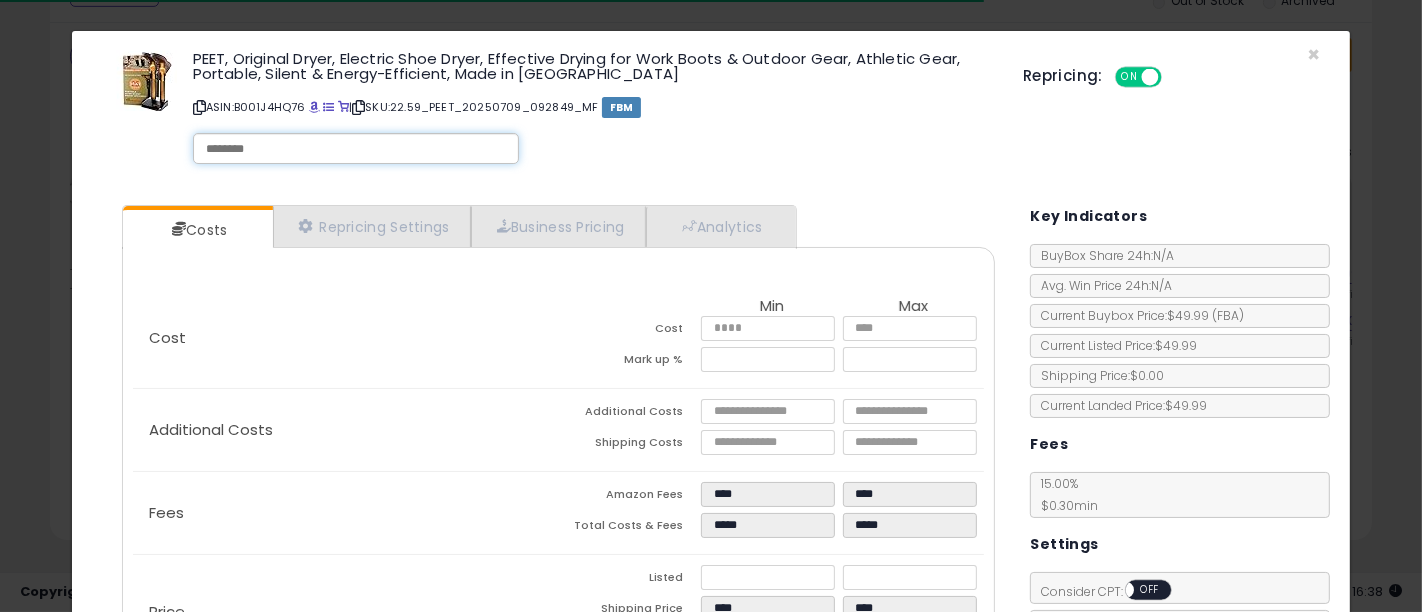 click at bounding box center (356, 149) 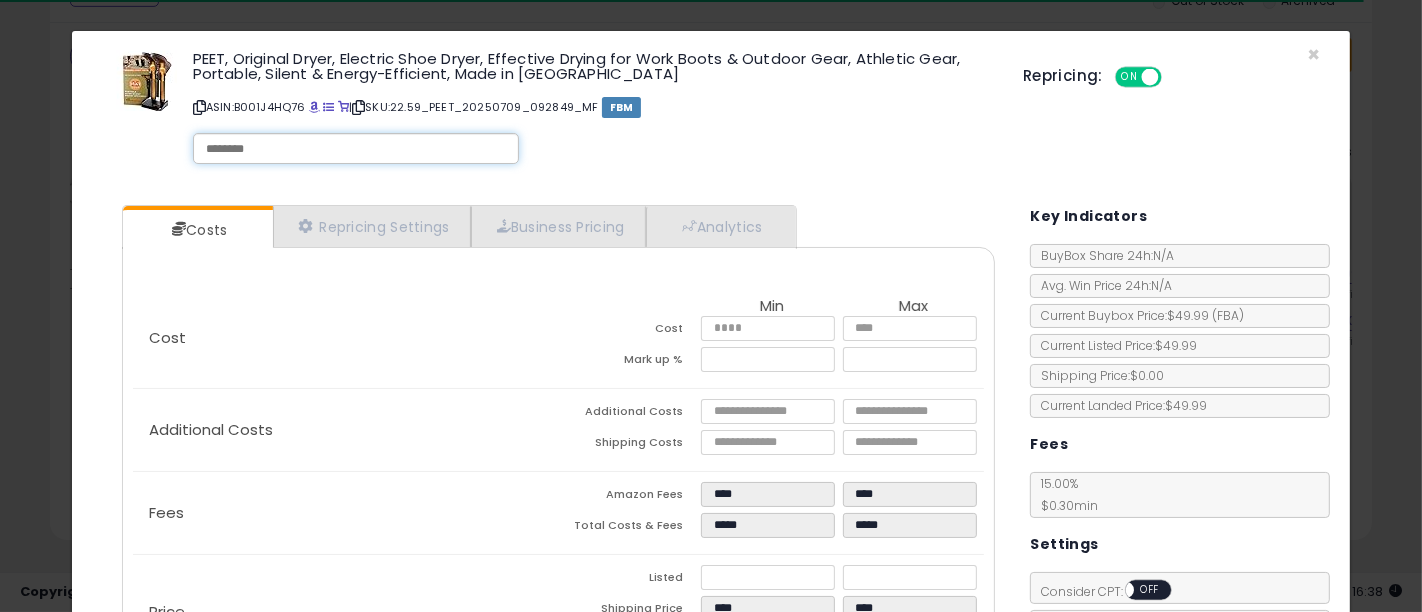 paste on "**********" 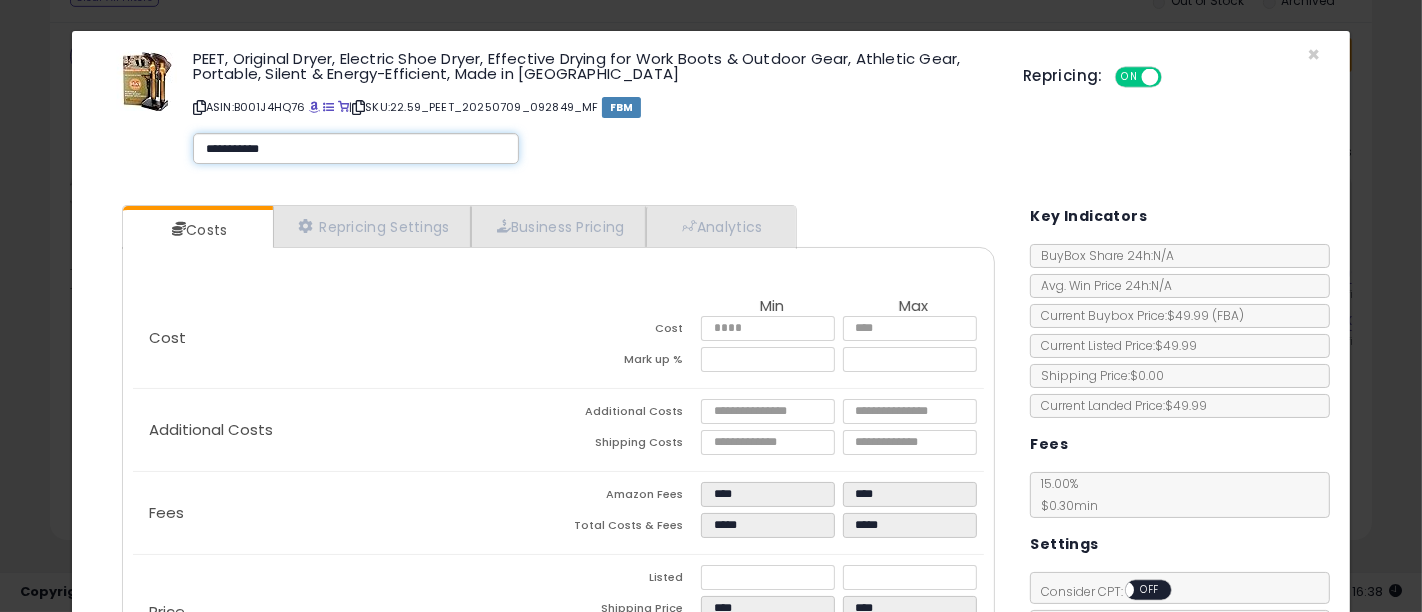 type on "**********" 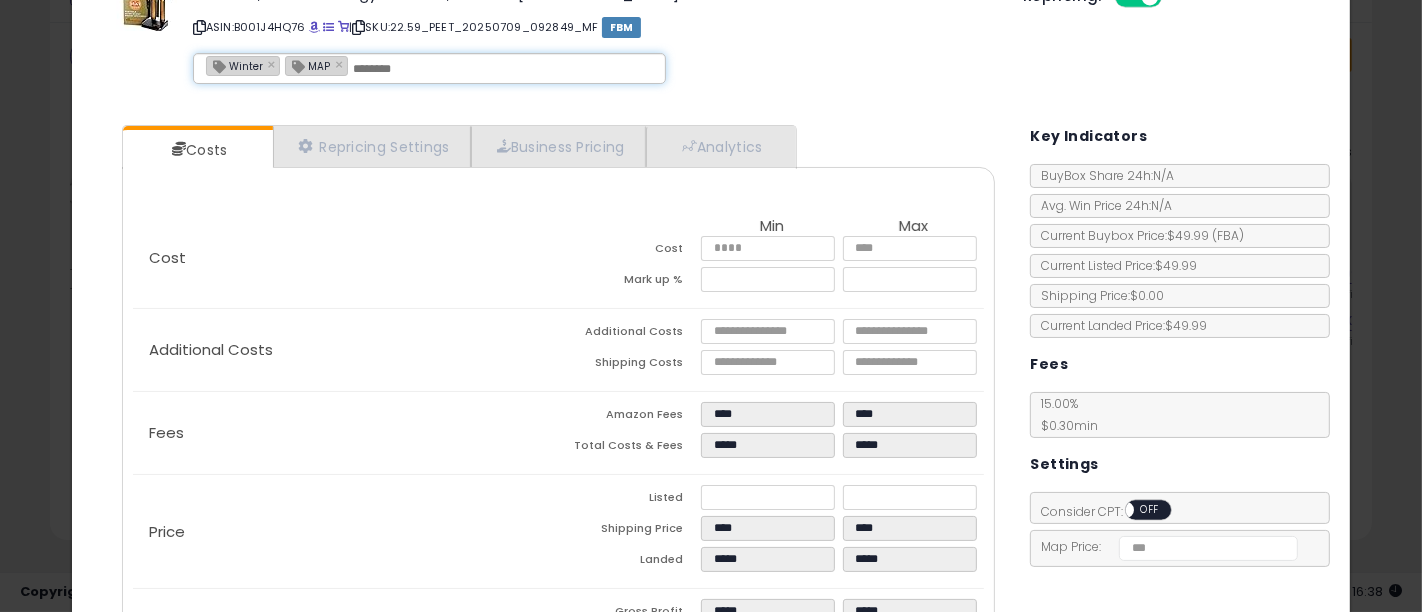 scroll, scrollTop: 240, scrollLeft: 0, axis: vertical 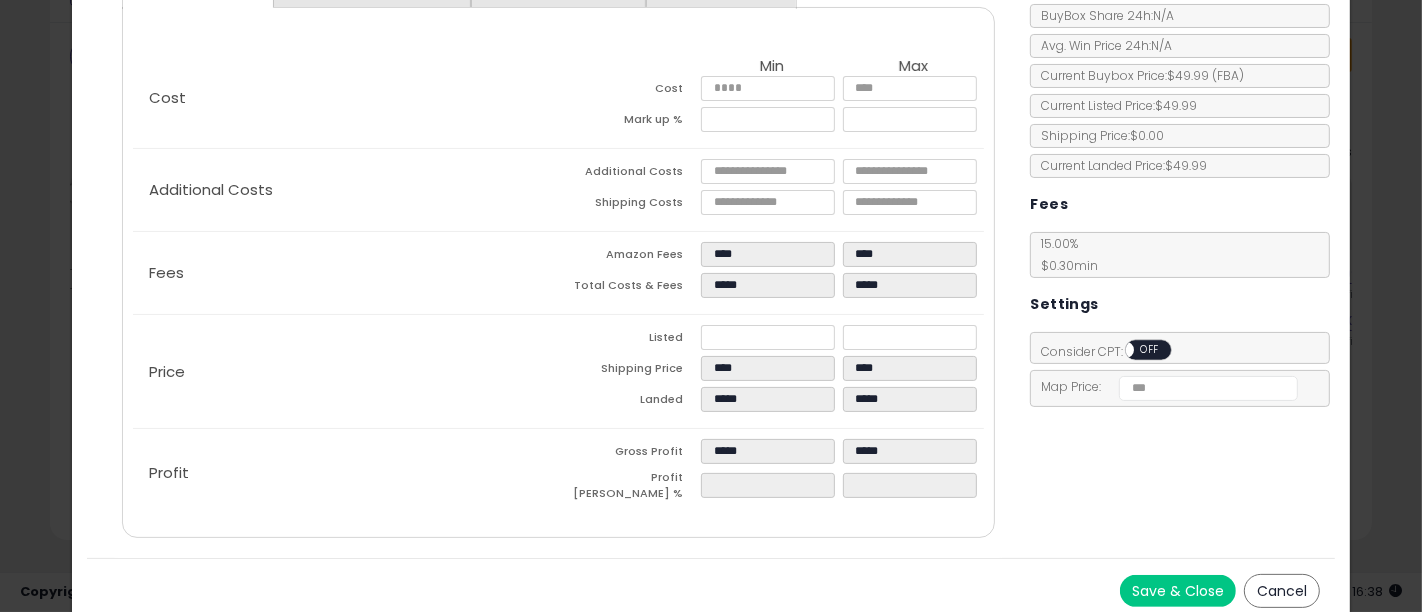 click on "Save & Close" at bounding box center (1178, 591) 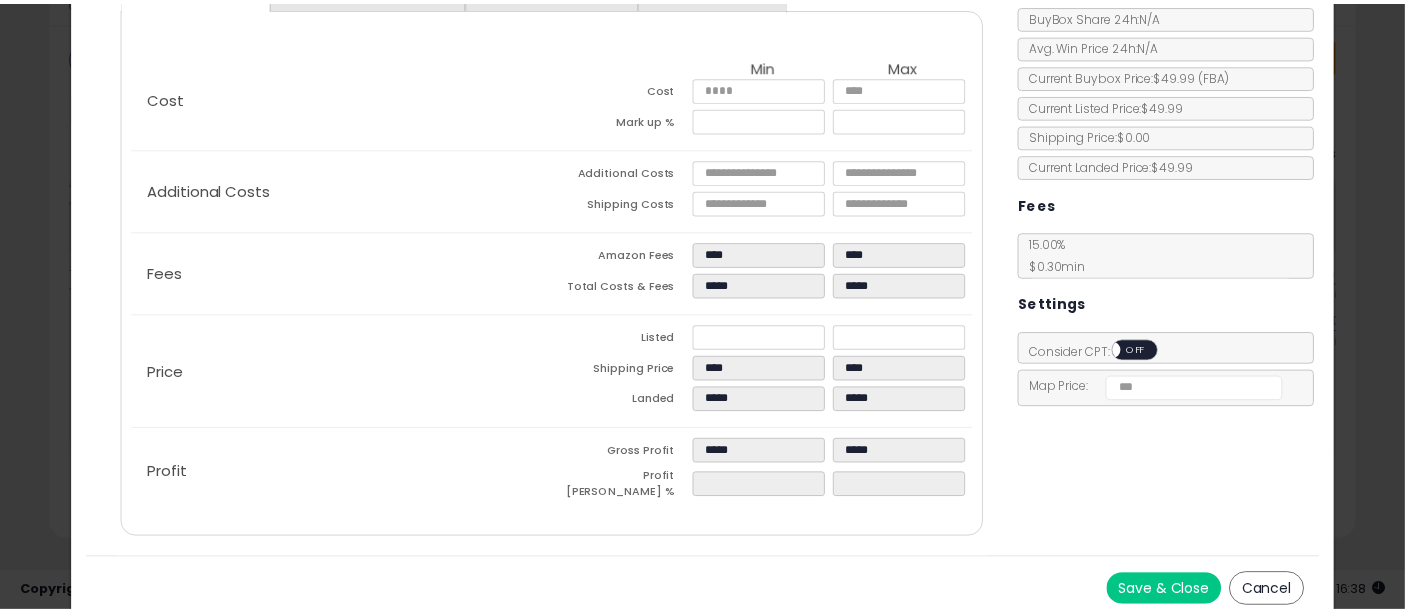 scroll, scrollTop: 0, scrollLeft: 0, axis: both 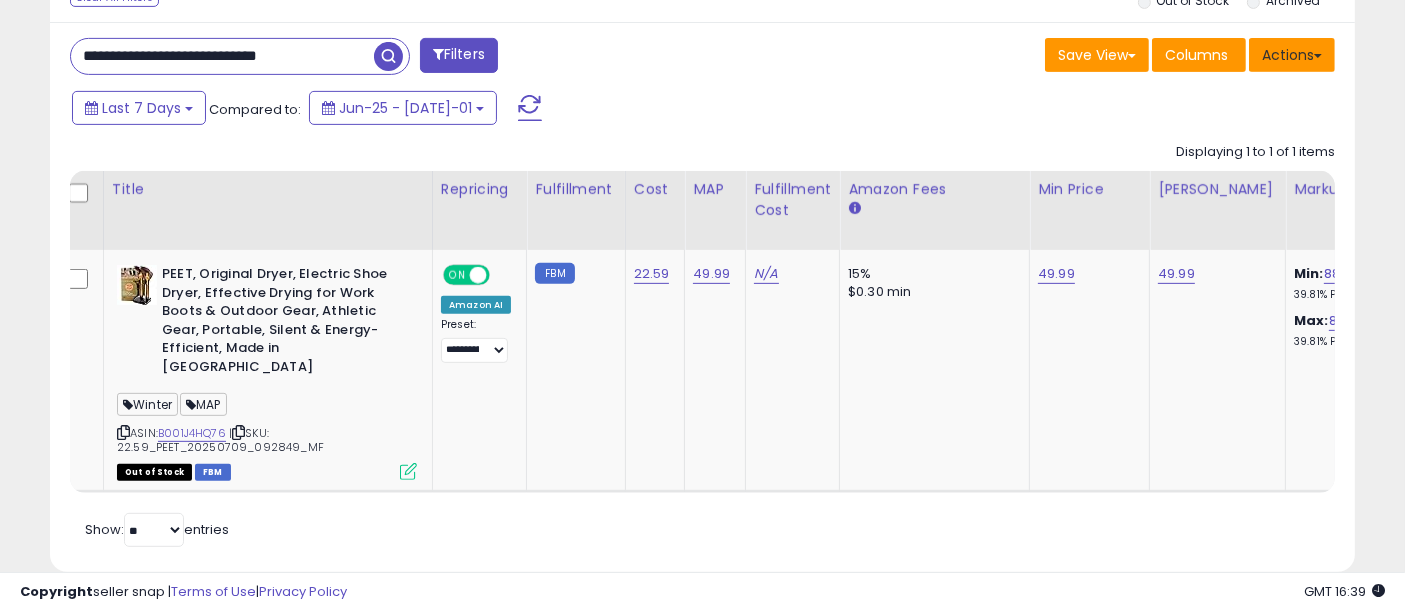 click on "Actions" at bounding box center (1292, 55) 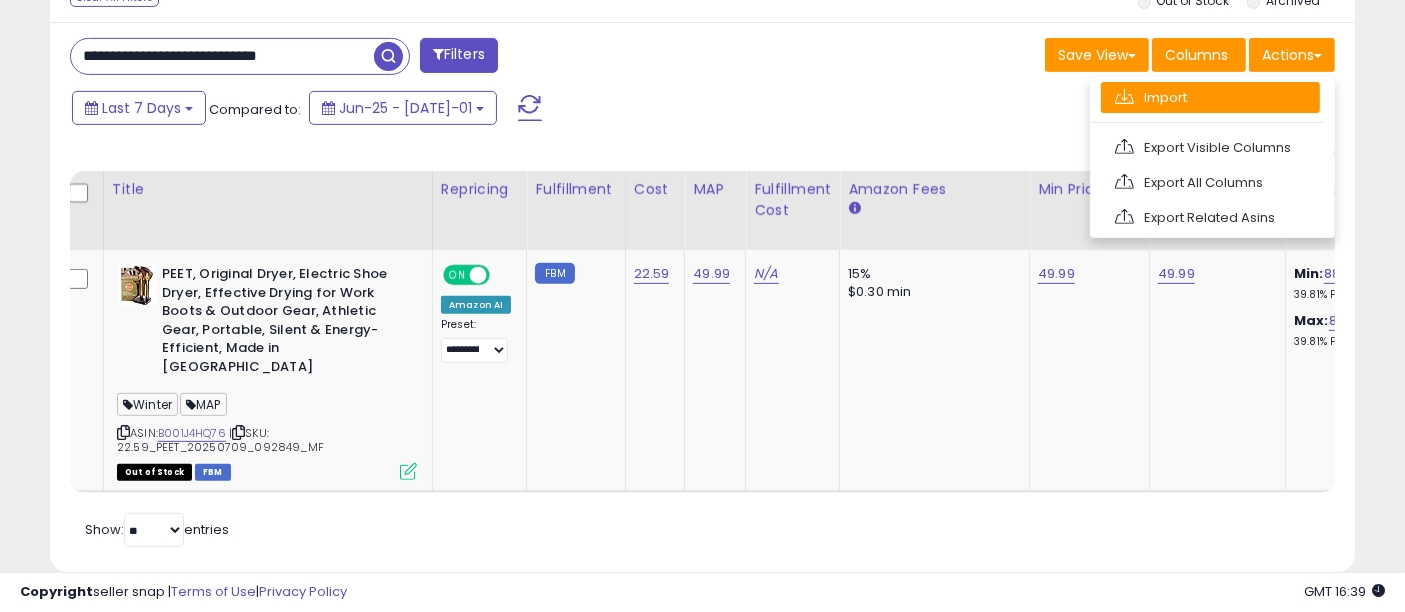 click on "Import" at bounding box center [1210, 97] 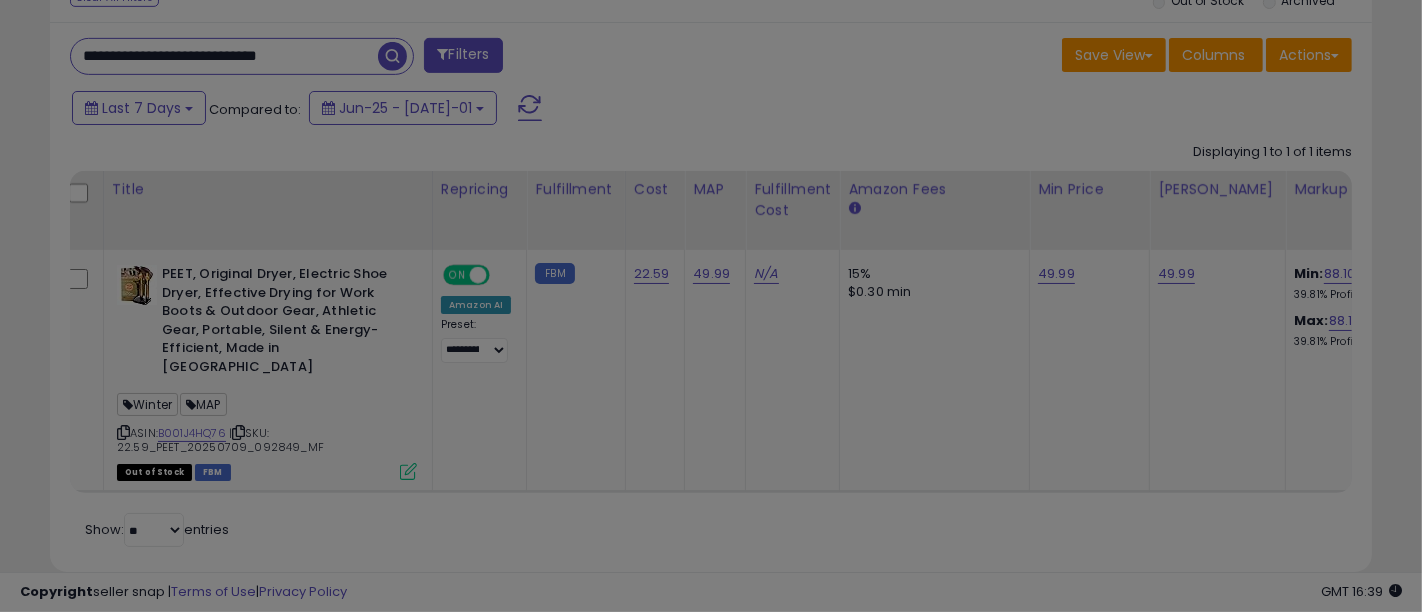 scroll, scrollTop: 999590, scrollLeft: 999234, axis: both 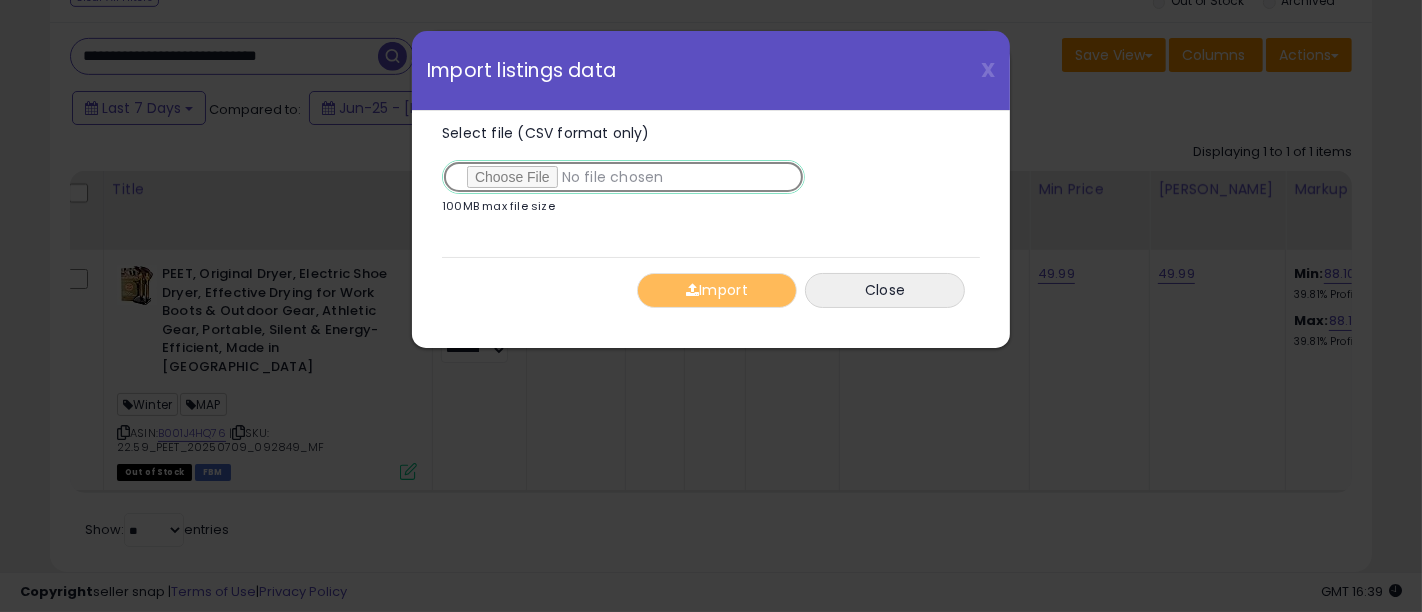 click on "Select file (CSV format only)" at bounding box center [623, 177] 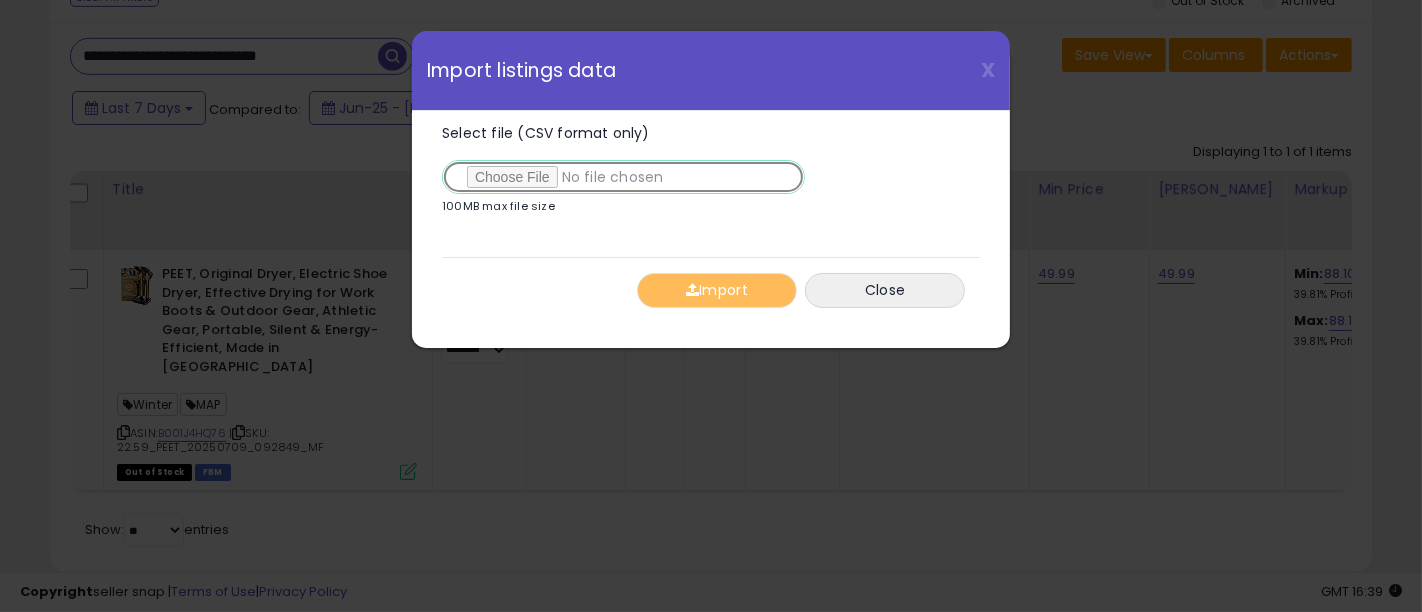 type on "**********" 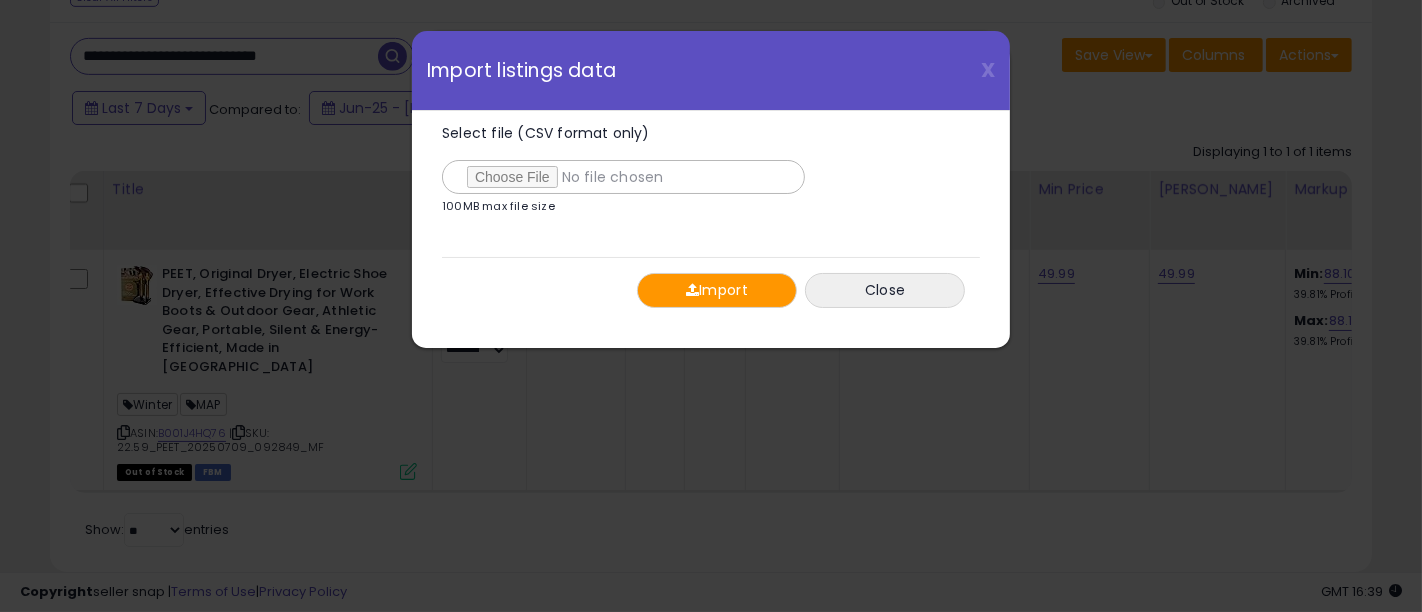 click on "Import" at bounding box center (717, 290) 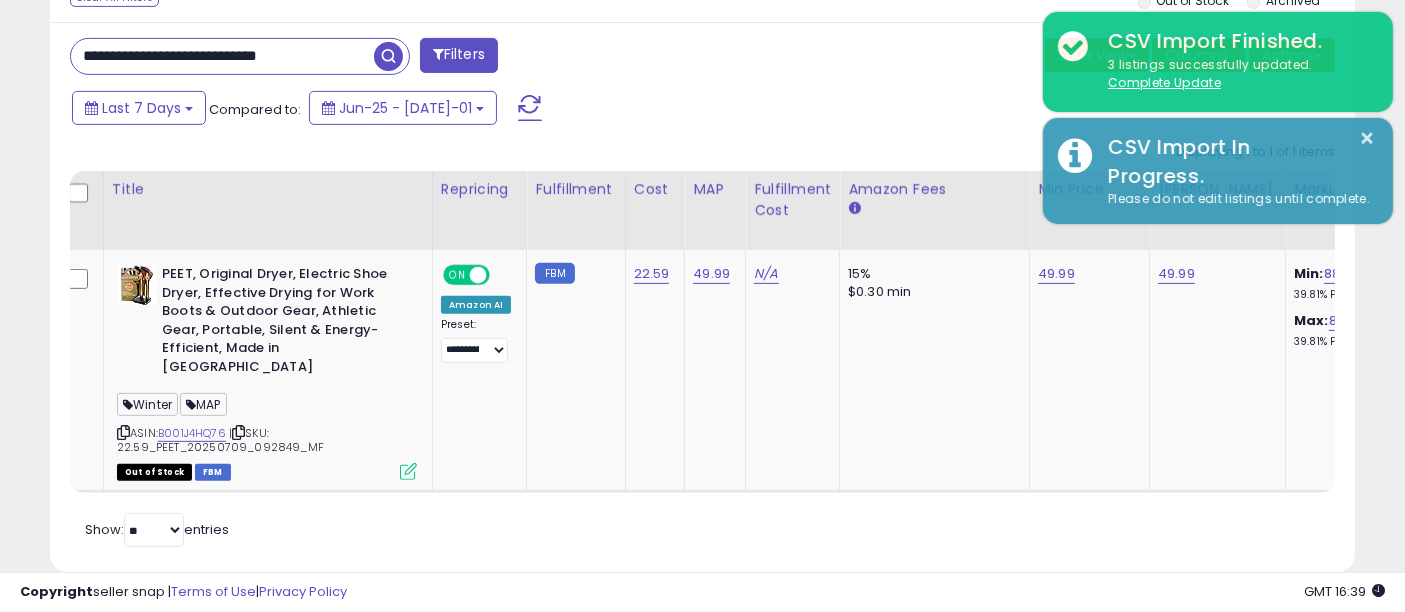 scroll, scrollTop: 410, scrollLeft: 755, axis: both 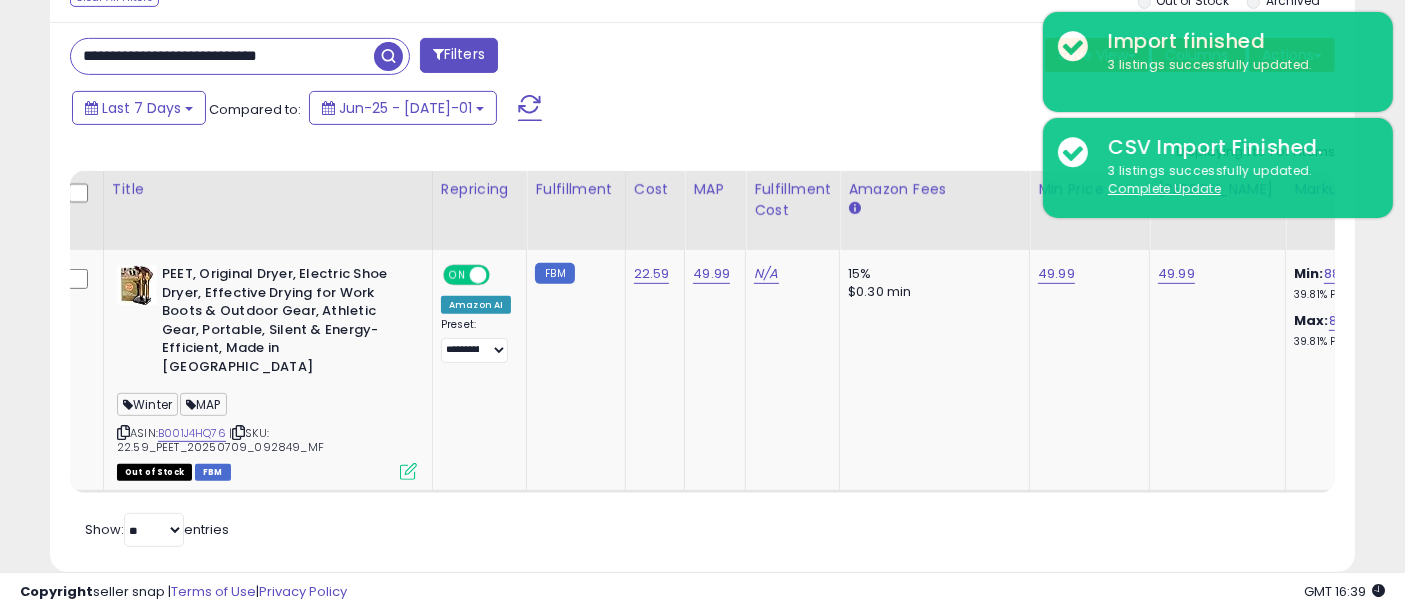 click on "**********" at bounding box center [222, 56] 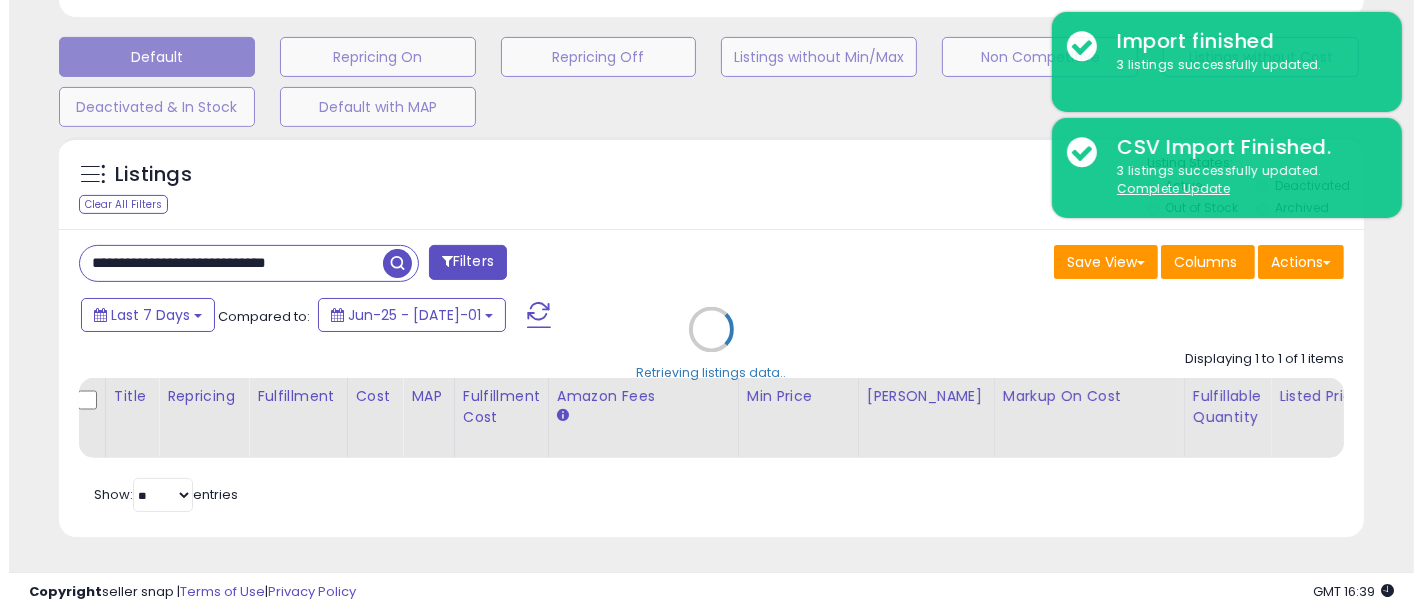 scroll, scrollTop: 608, scrollLeft: 0, axis: vertical 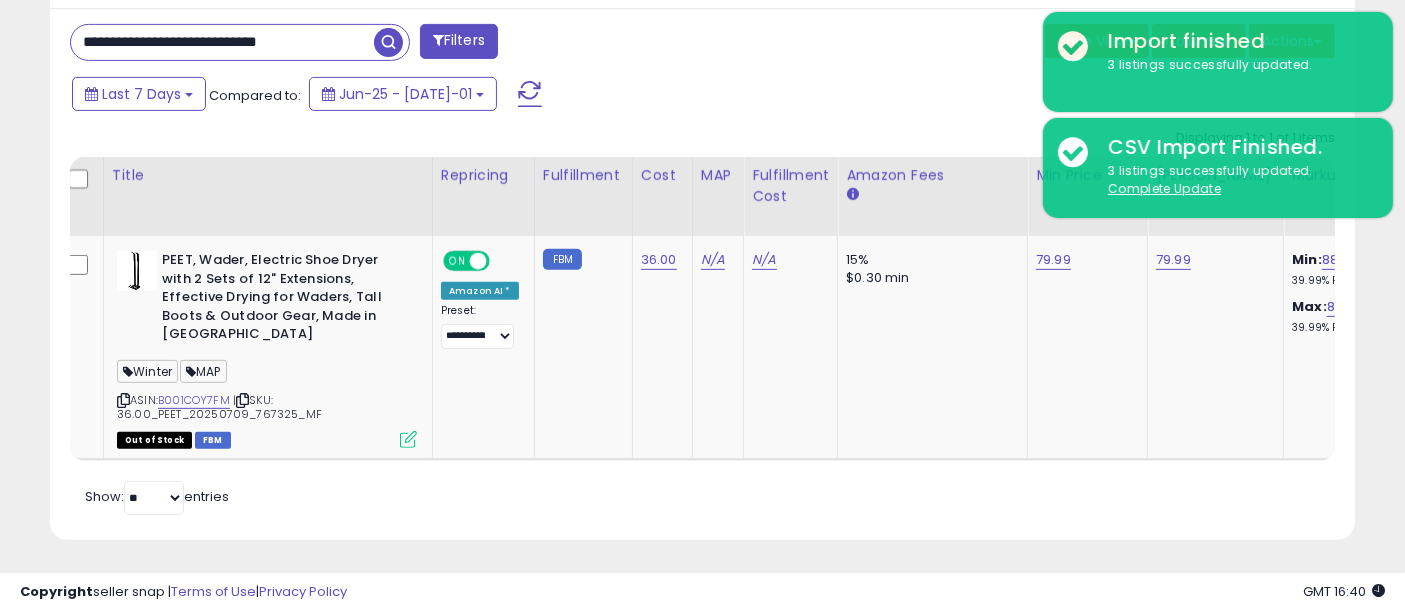 click on "Last 7 Days
Compared to:
Jun-25 - [DATE]-01" at bounding box center (541, 96) 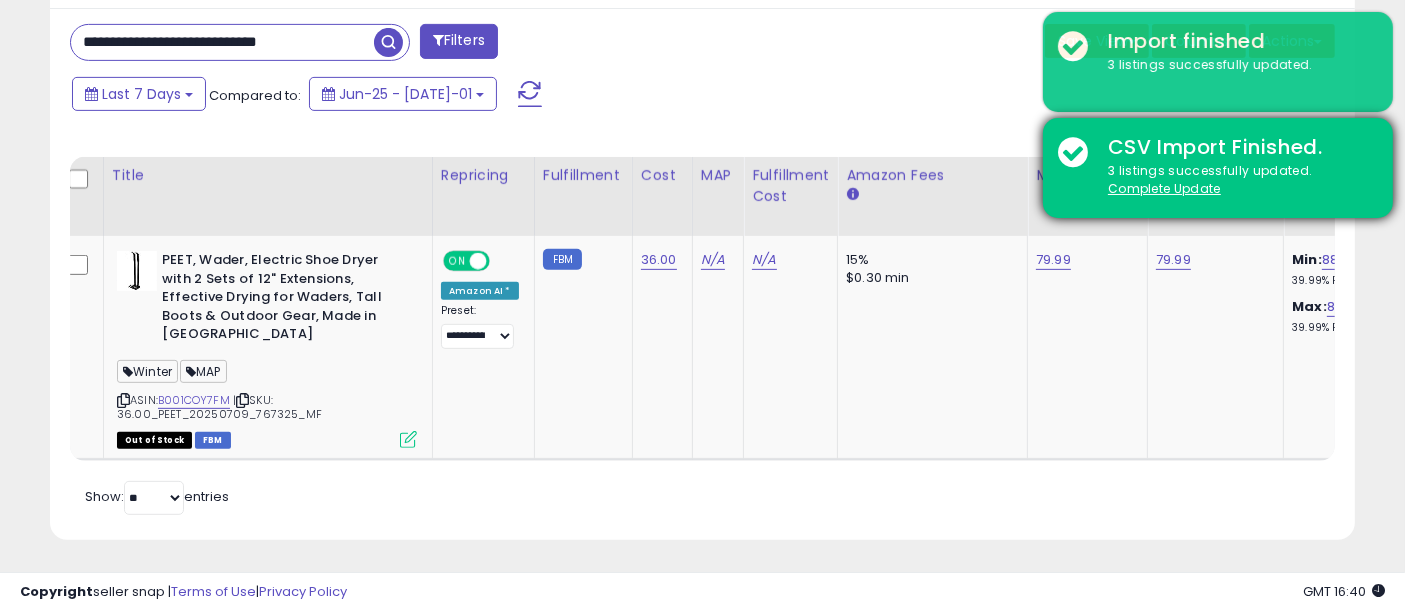 scroll, scrollTop: 702, scrollLeft: 0, axis: vertical 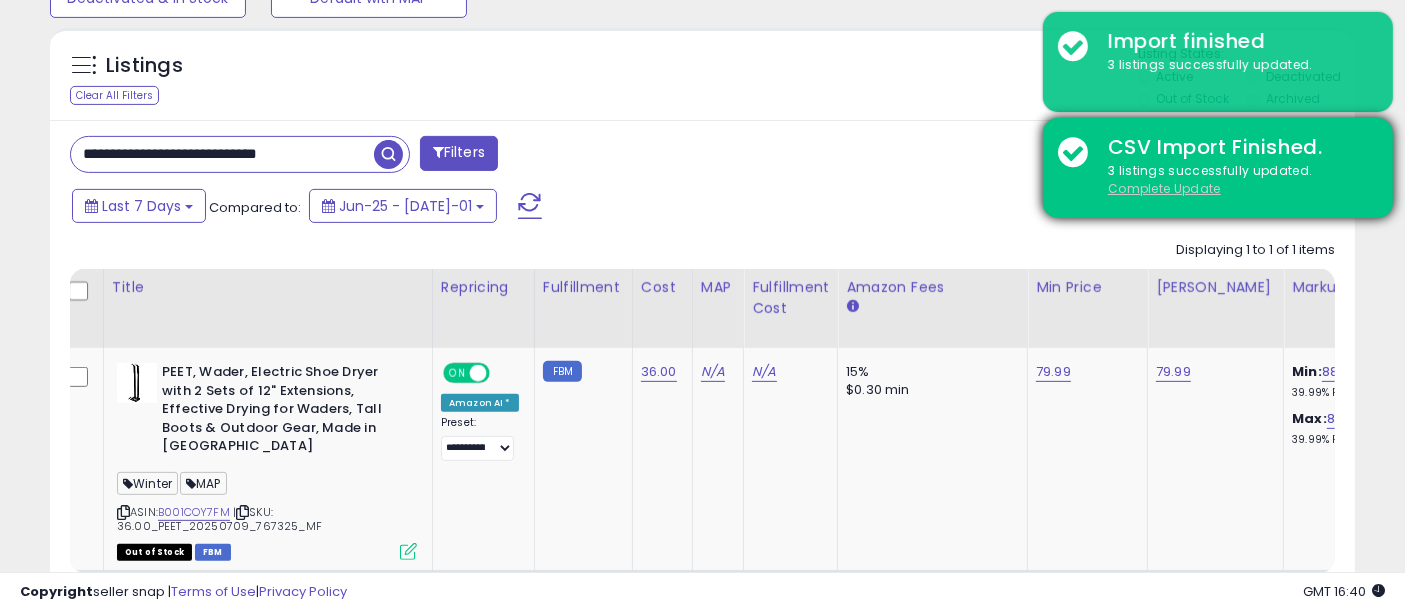 click on "Complete Update" at bounding box center [1164, 188] 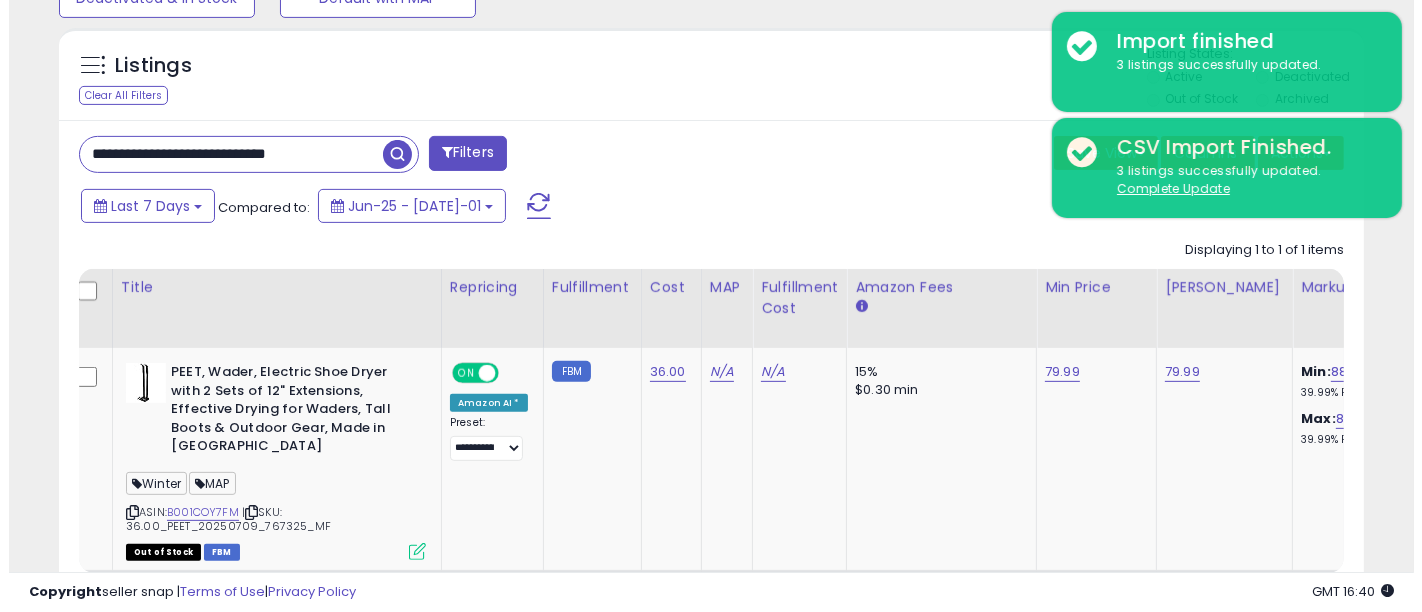 scroll, scrollTop: 608, scrollLeft: 0, axis: vertical 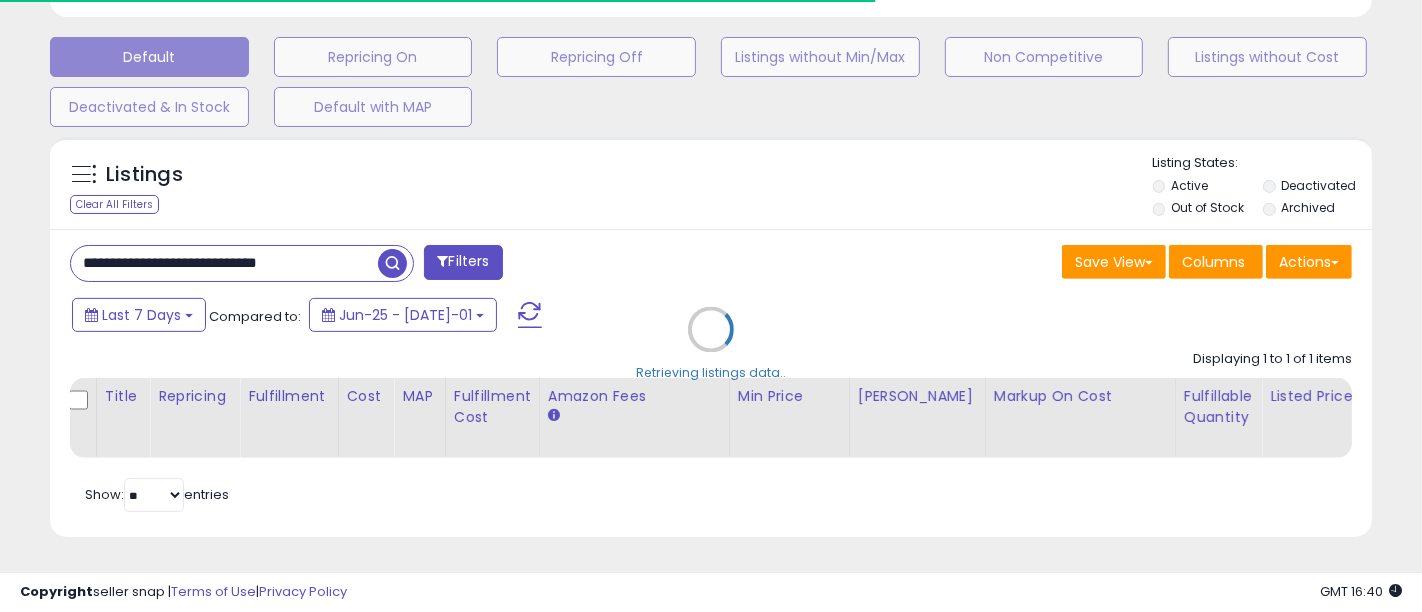 type on "**********" 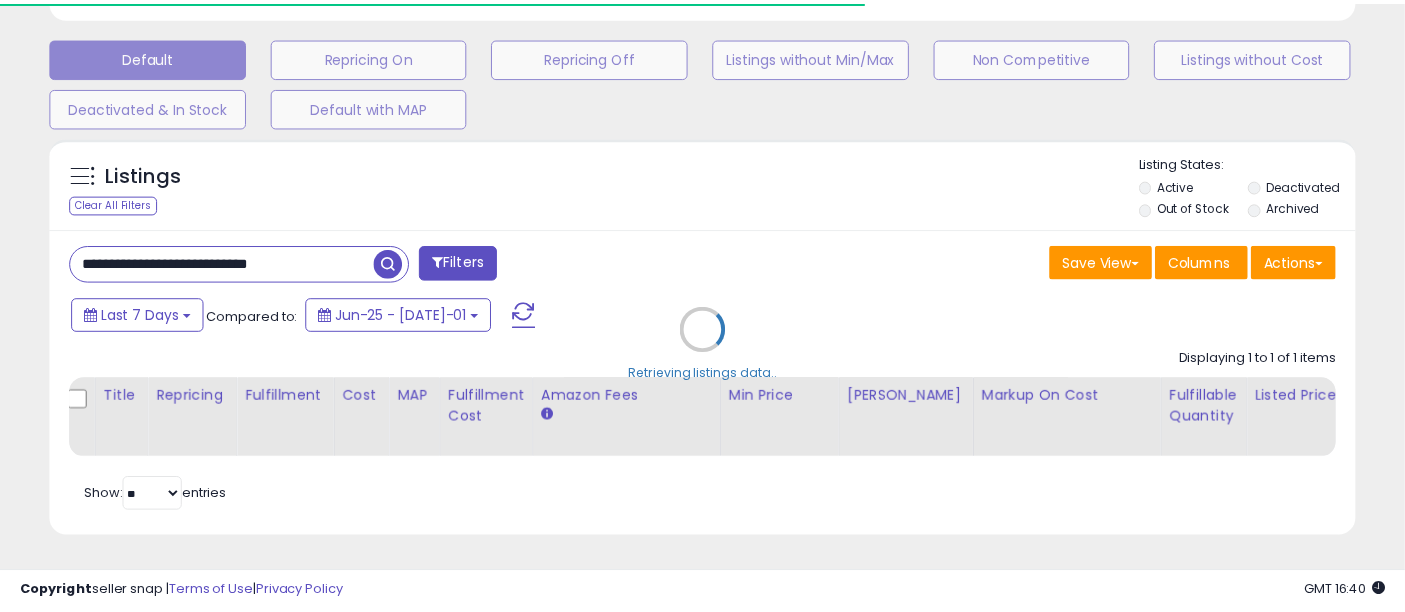 scroll, scrollTop: 410, scrollLeft: 755, axis: both 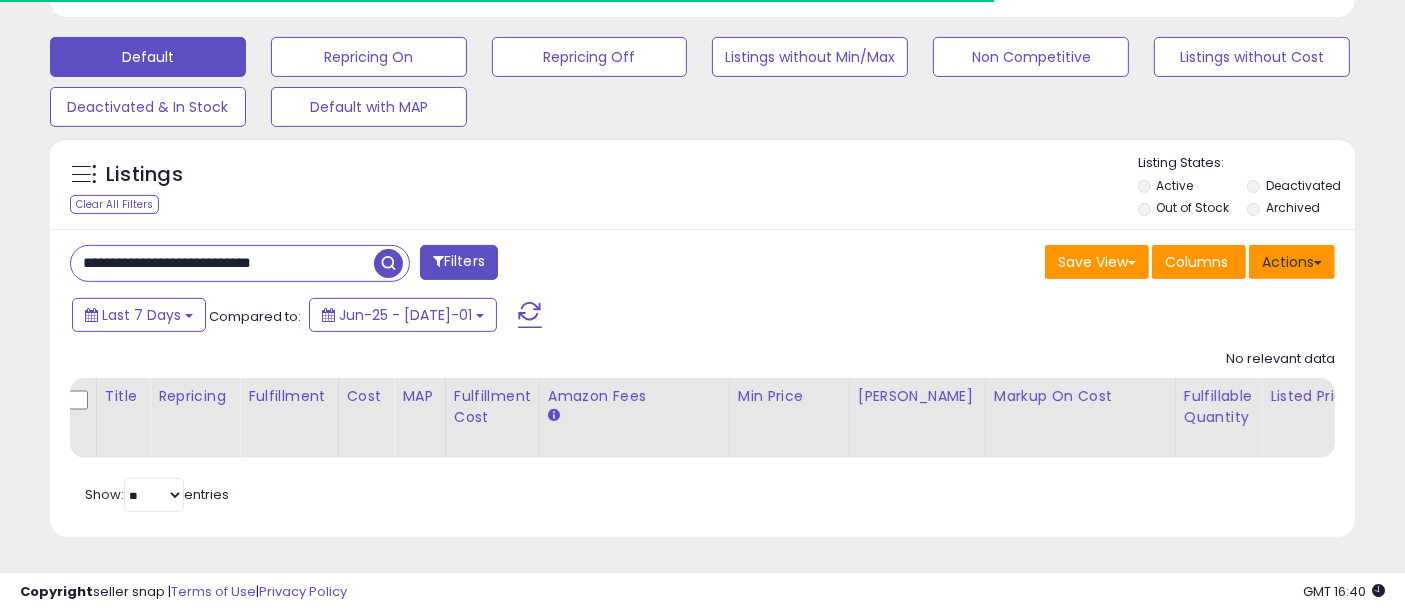 click on "Actions" at bounding box center (1292, 262) 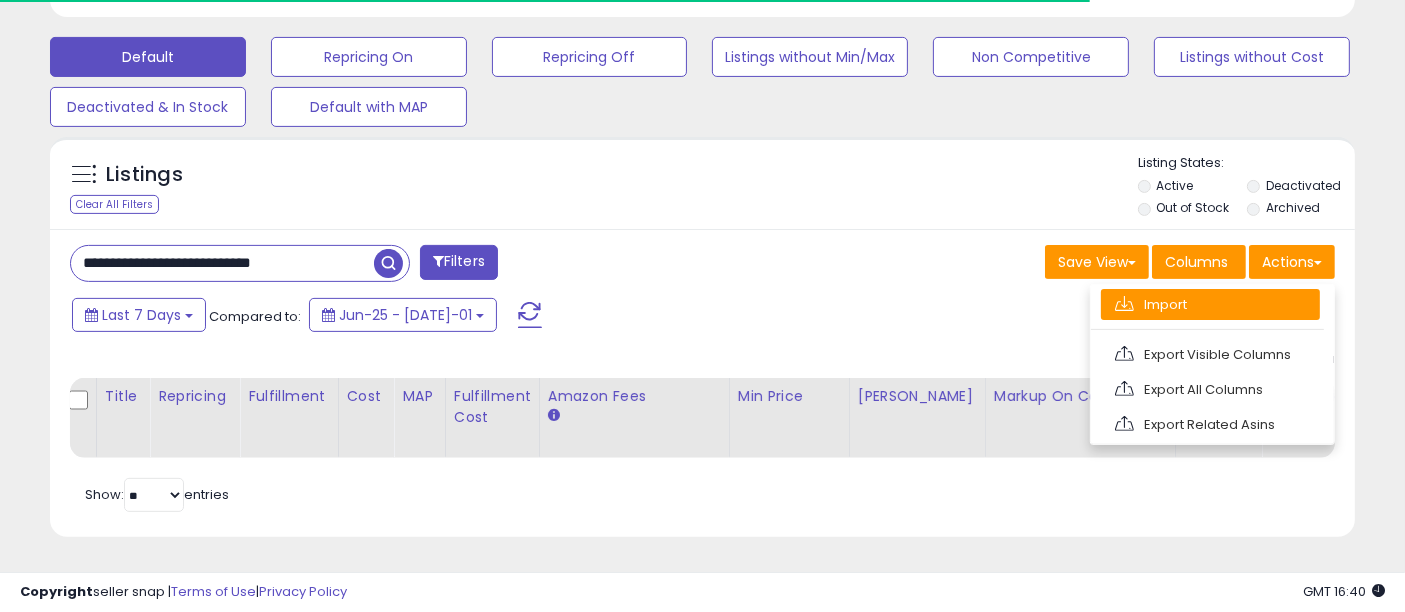 click on "Import" at bounding box center (1210, 304) 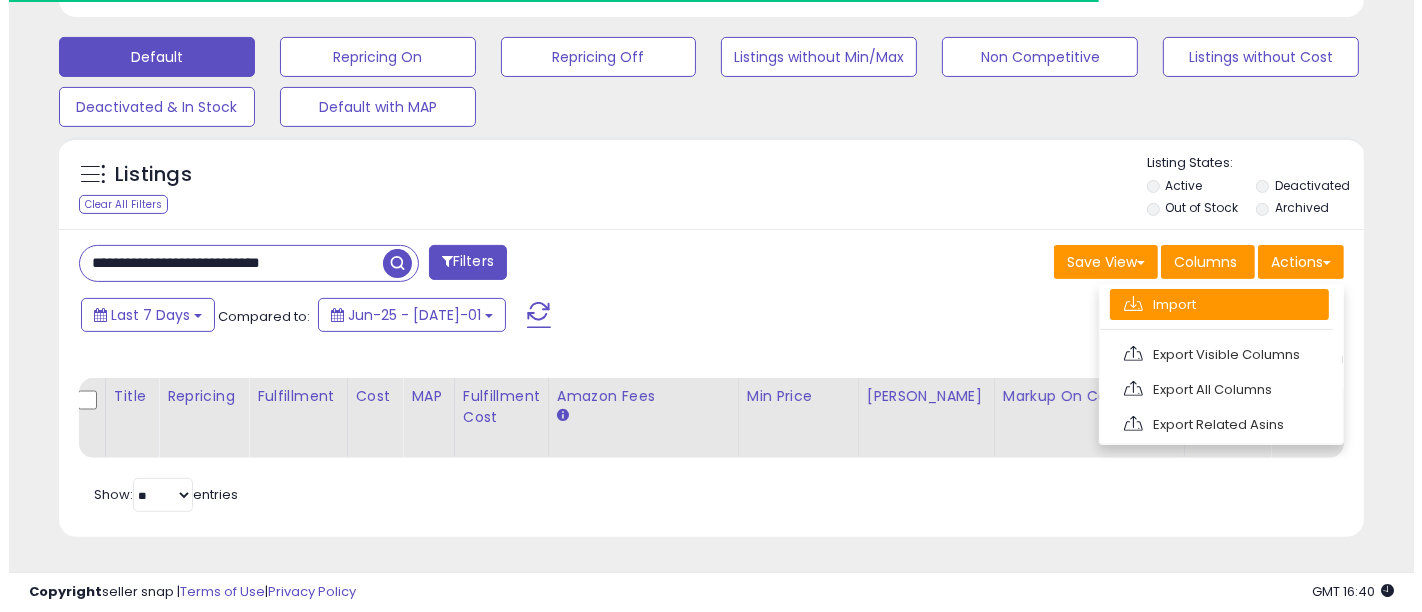 scroll, scrollTop: 999590, scrollLeft: 999234, axis: both 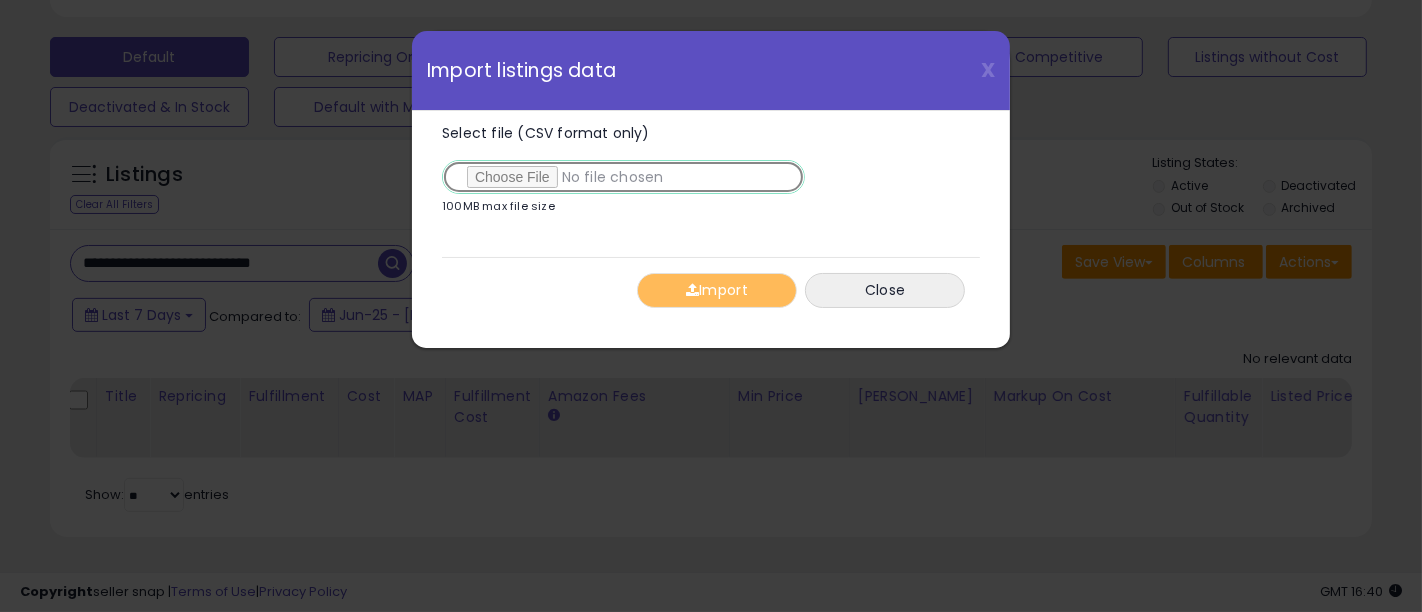 click on "Select file (CSV format only)" at bounding box center (623, 177) 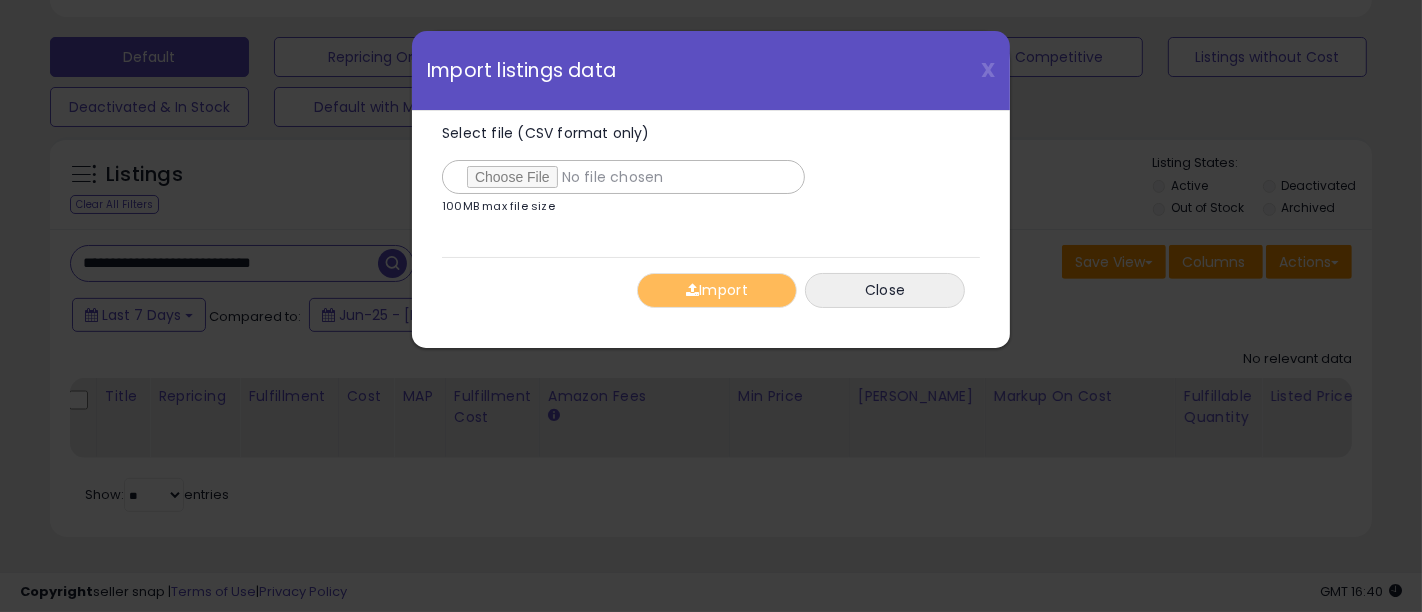 scroll, scrollTop: 999590, scrollLeft: 999234, axis: both 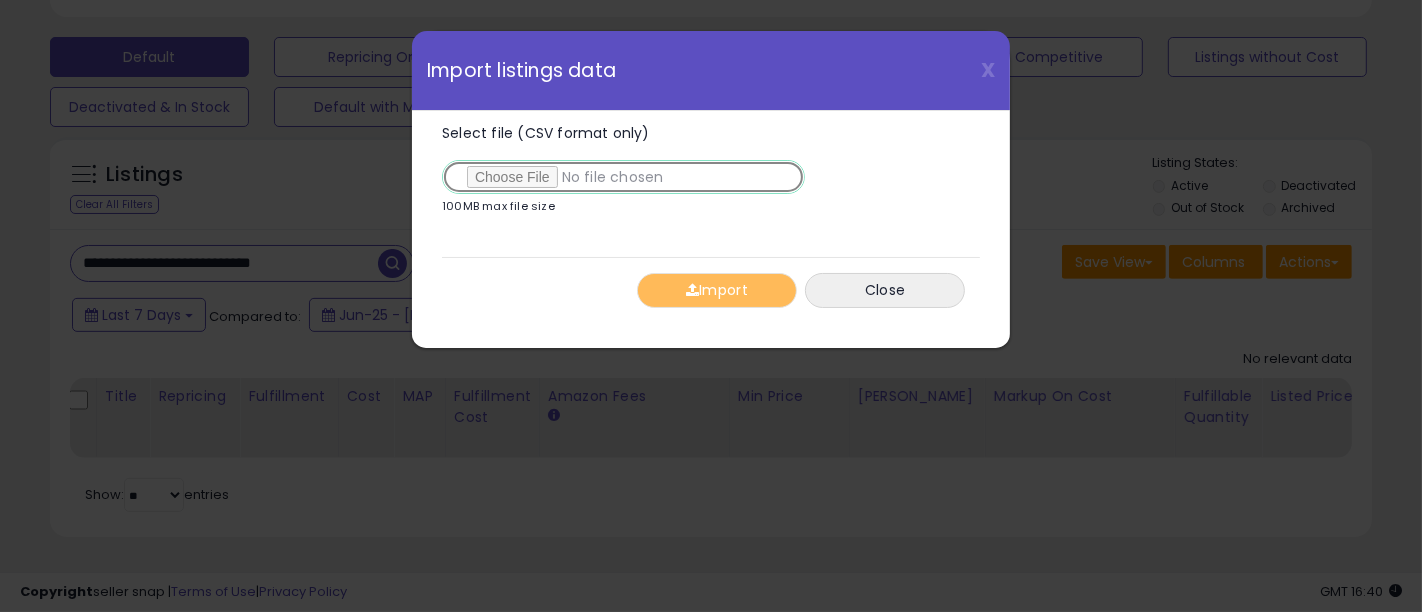 type on "**********" 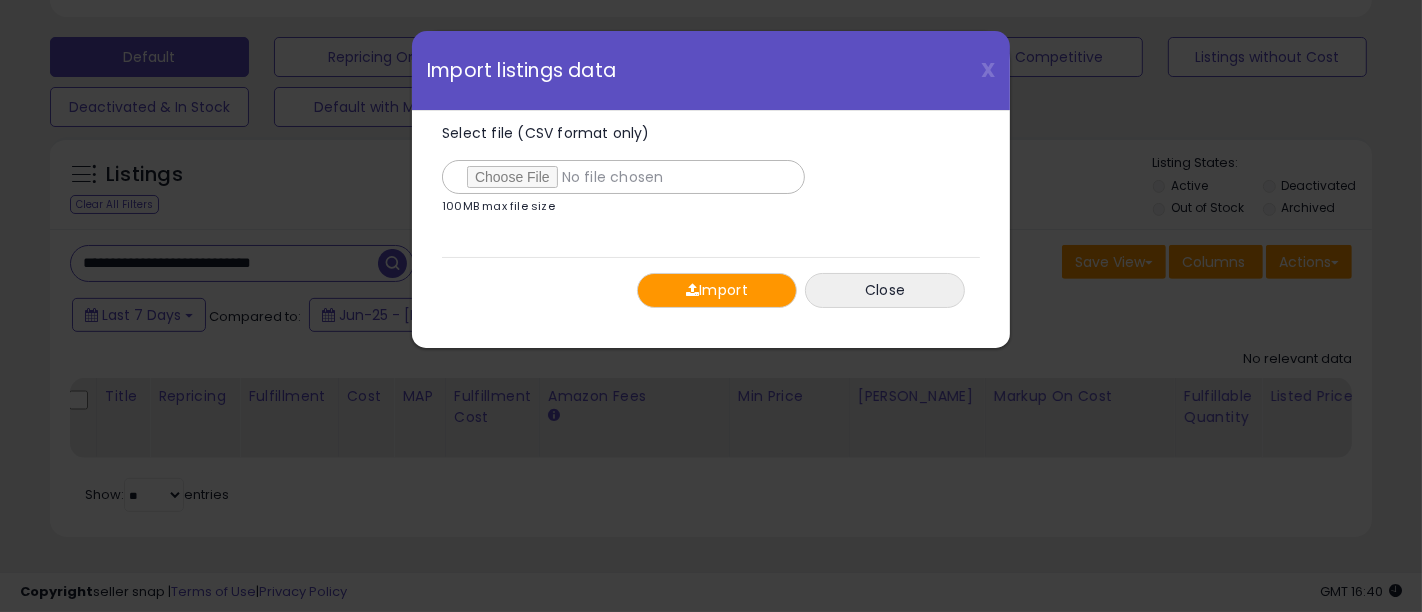 click on "Import" at bounding box center [717, 290] 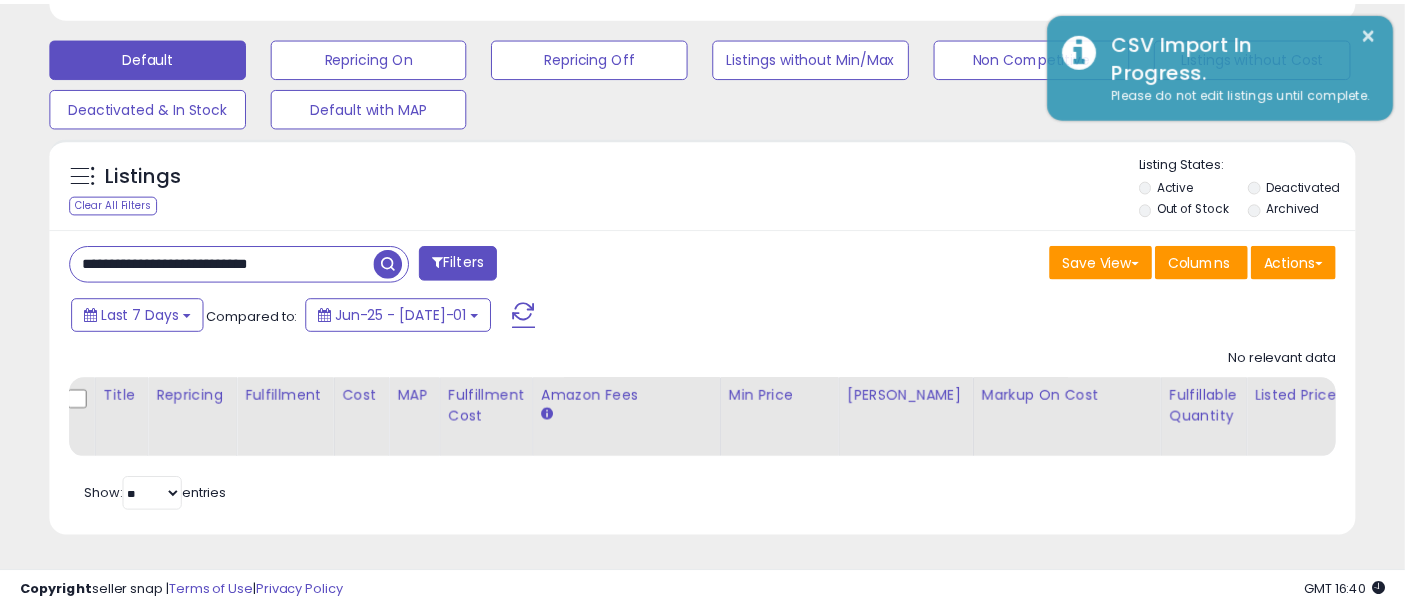 scroll, scrollTop: 410, scrollLeft: 755, axis: both 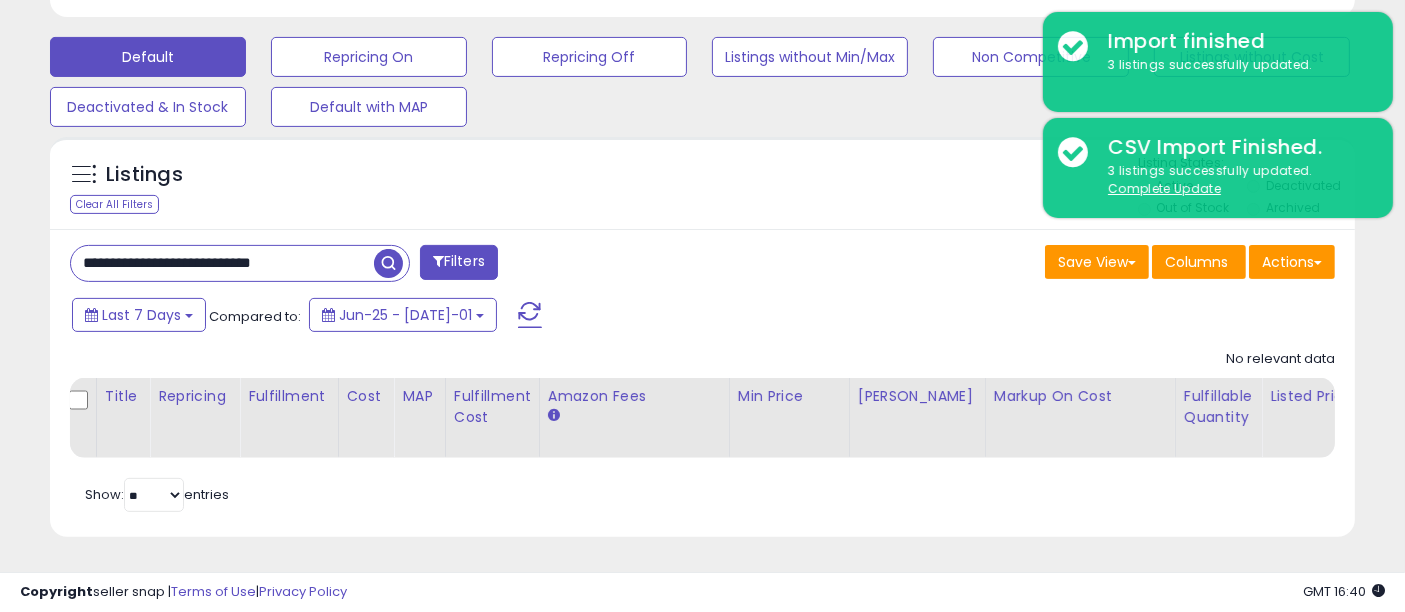 click on "**********" at bounding box center (222, 263) 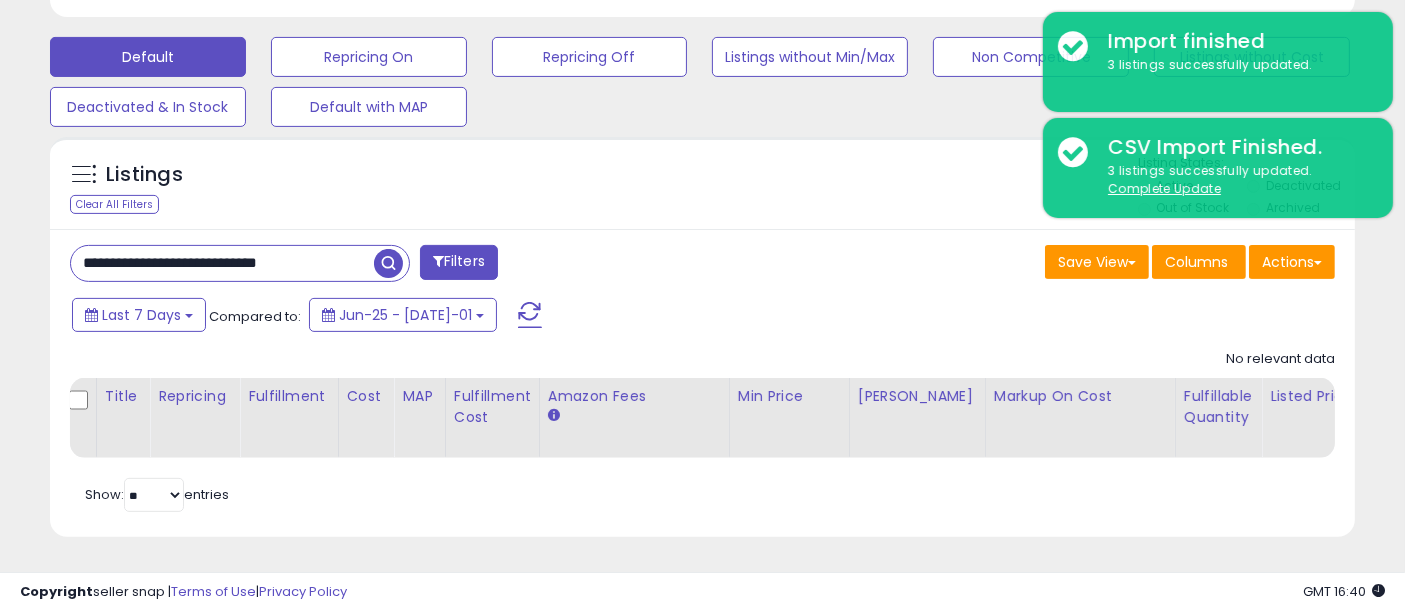 drag, startPoint x: 400, startPoint y: 244, endPoint x: 441, endPoint y: 243, distance: 41.01219 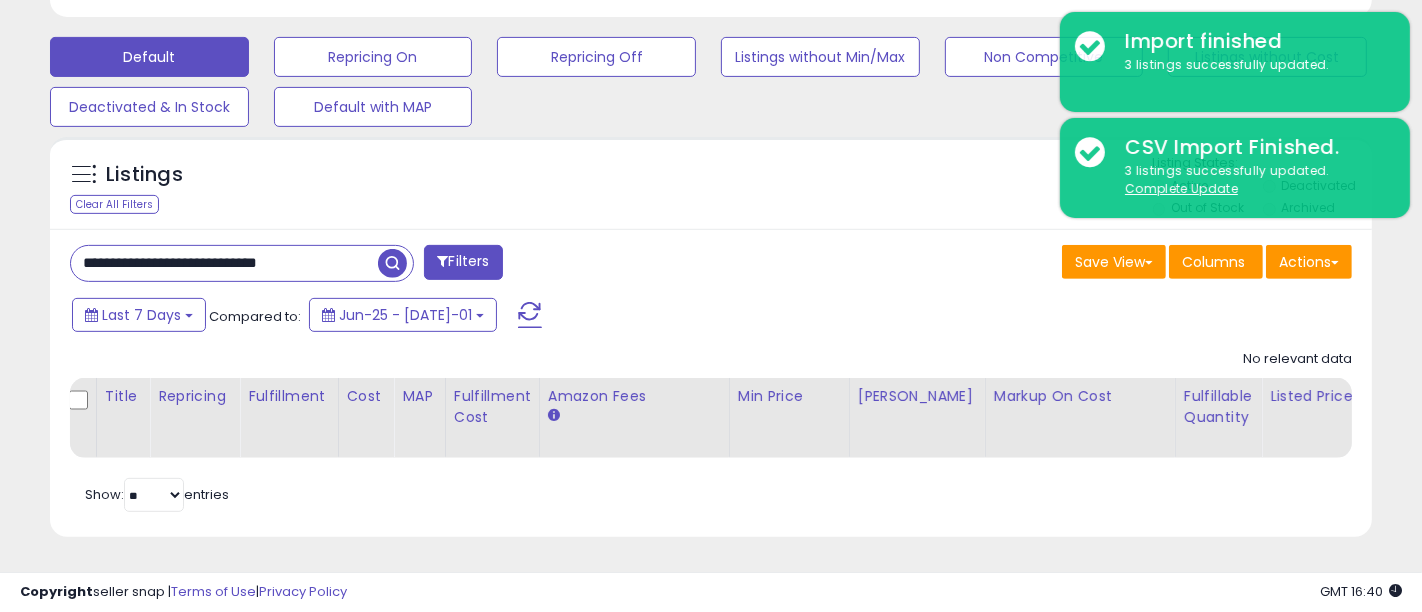 scroll, scrollTop: 999590, scrollLeft: 999234, axis: both 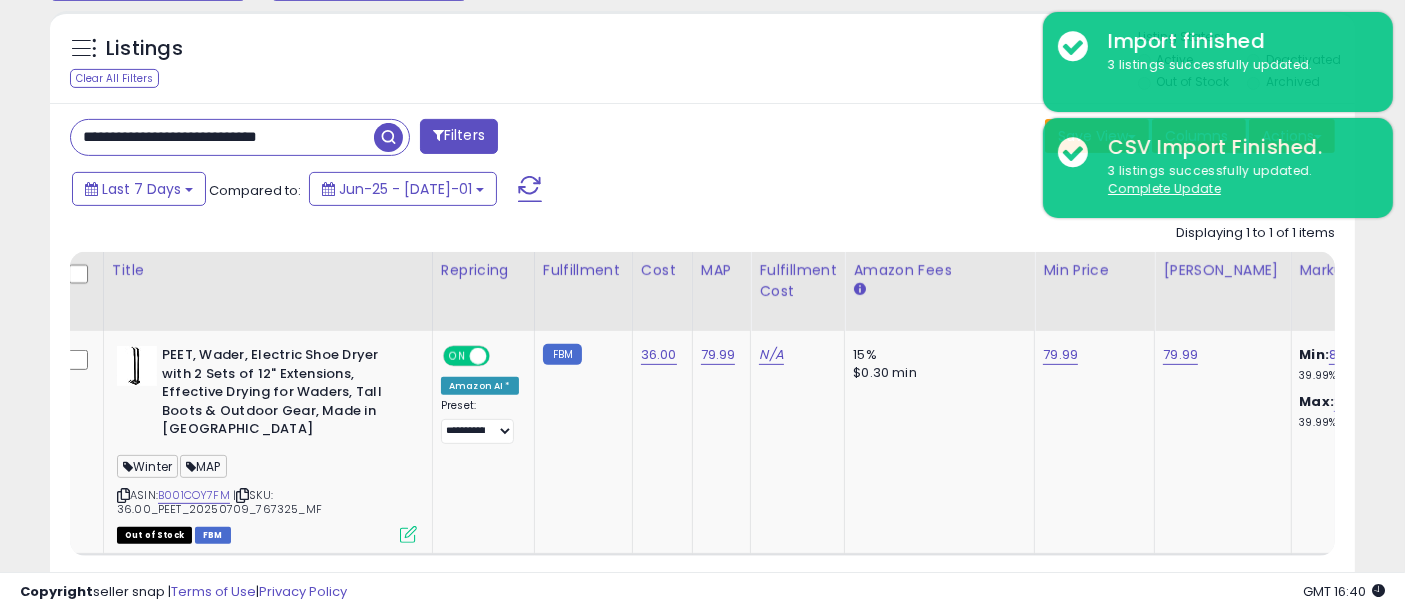 click on "**********" at bounding box center (222, 137) 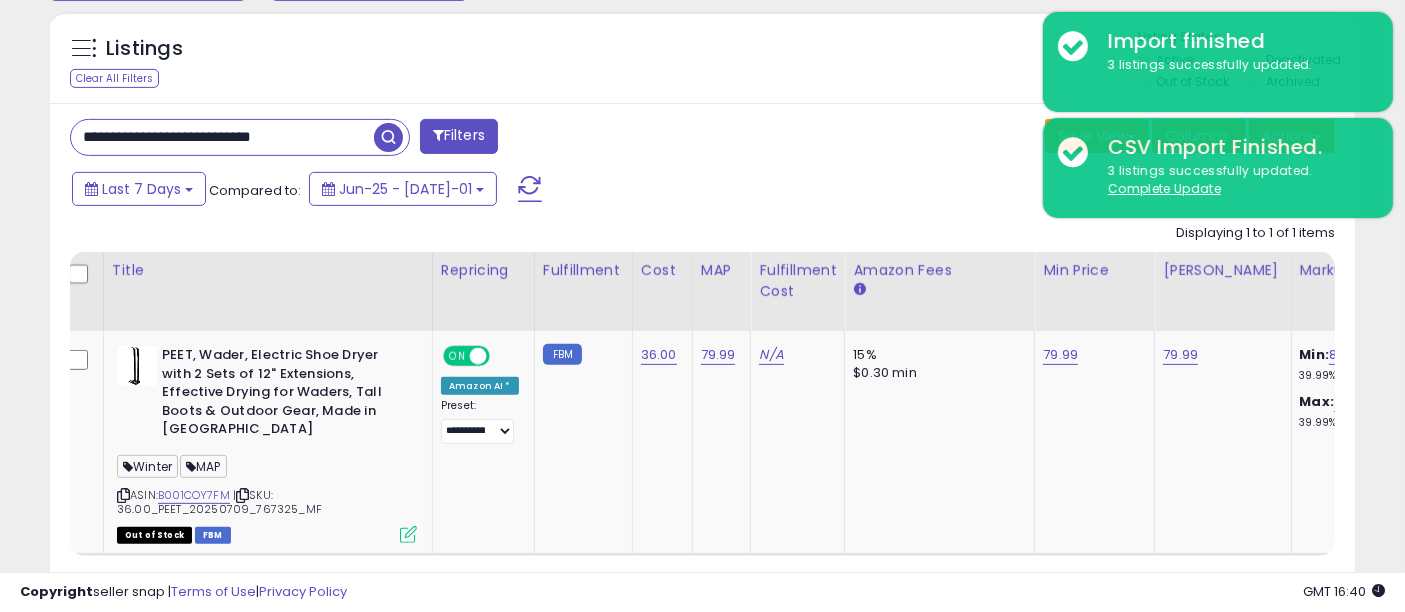 click at bounding box center [388, 137] 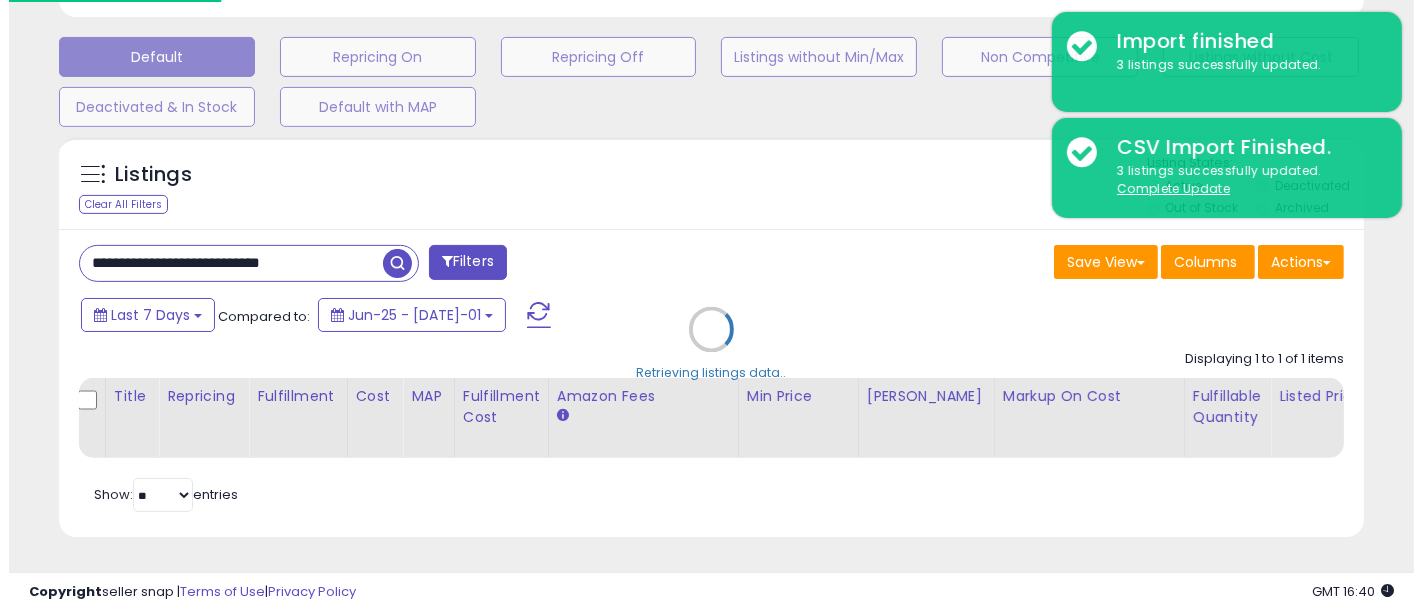 scroll, scrollTop: 608, scrollLeft: 0, axis: vertical 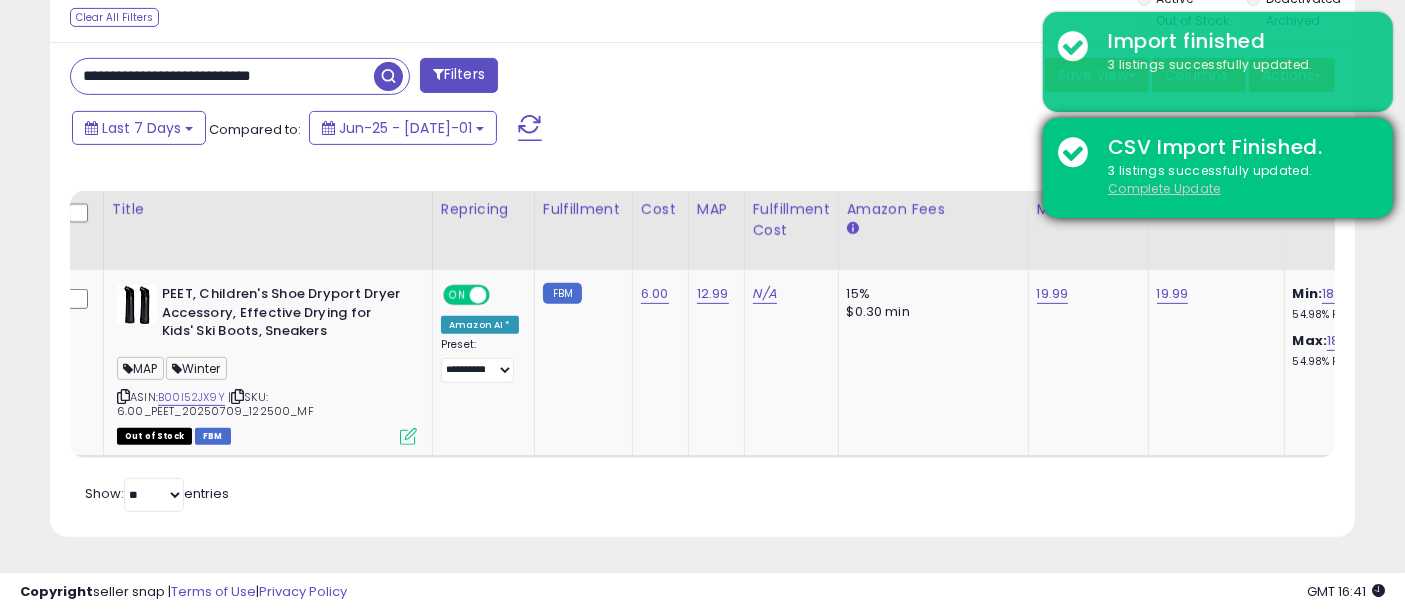 click on "Complete Update" at bounding box center (1164, 188) 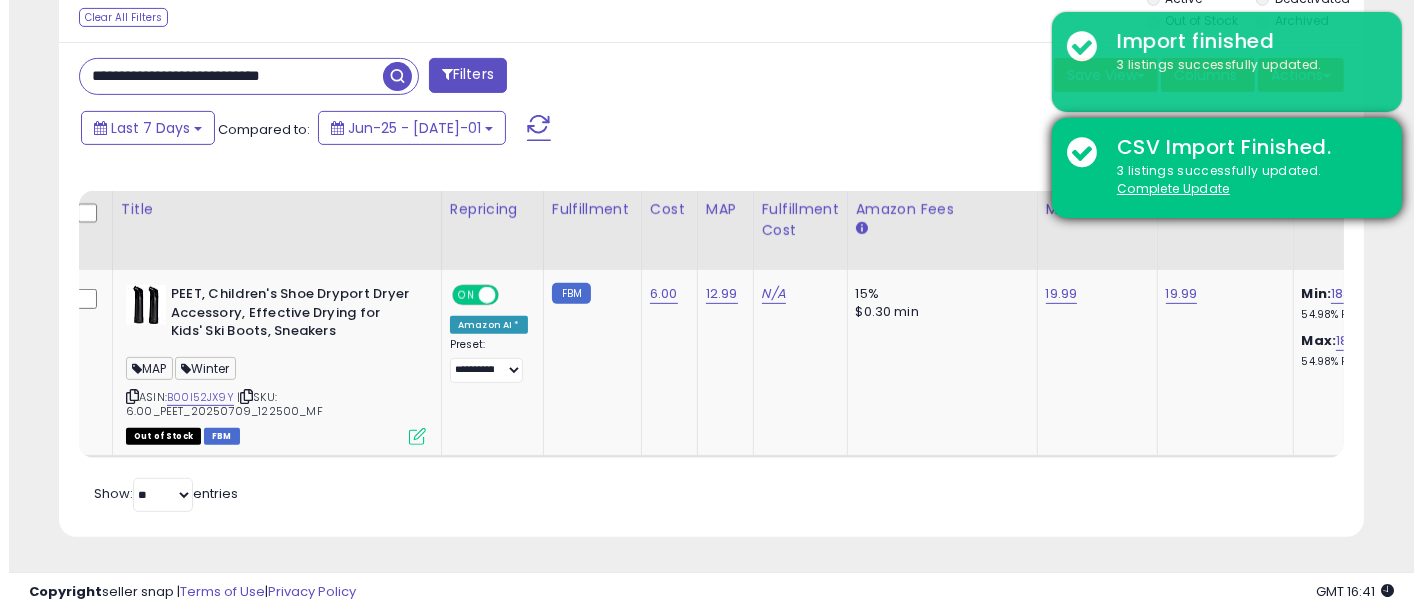 scroll, scrollTop: 608, scrollLeft: 0, axis: vertical 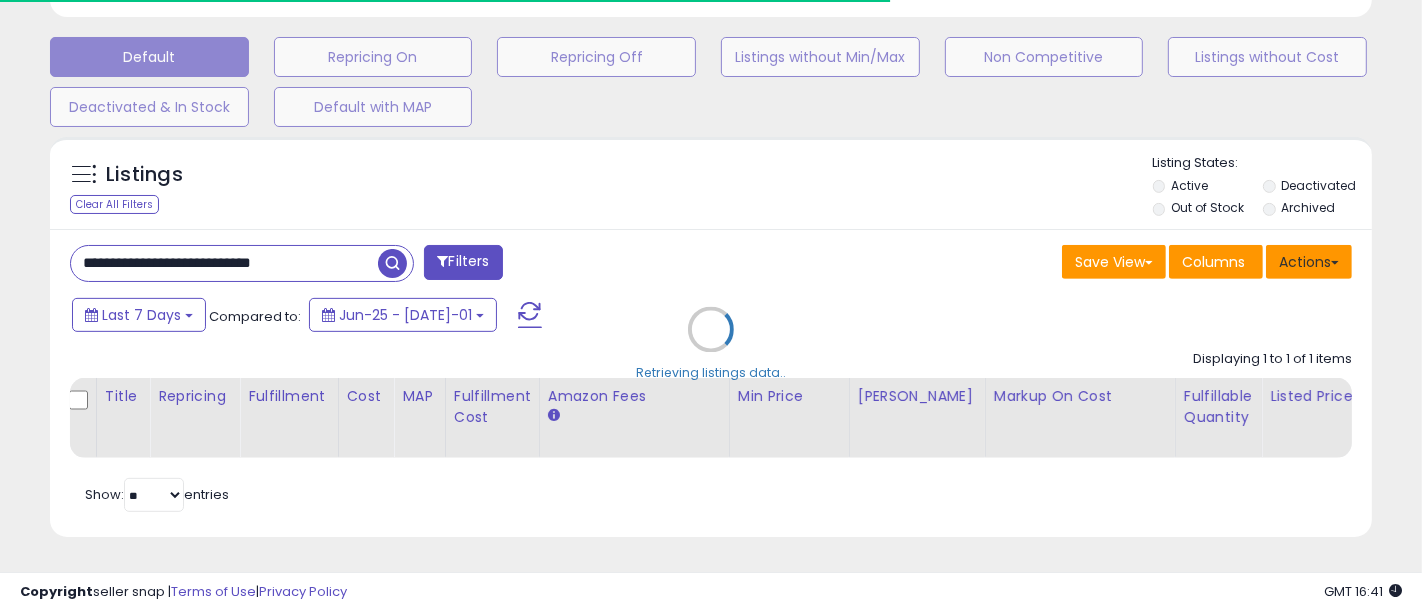 type on "**********" 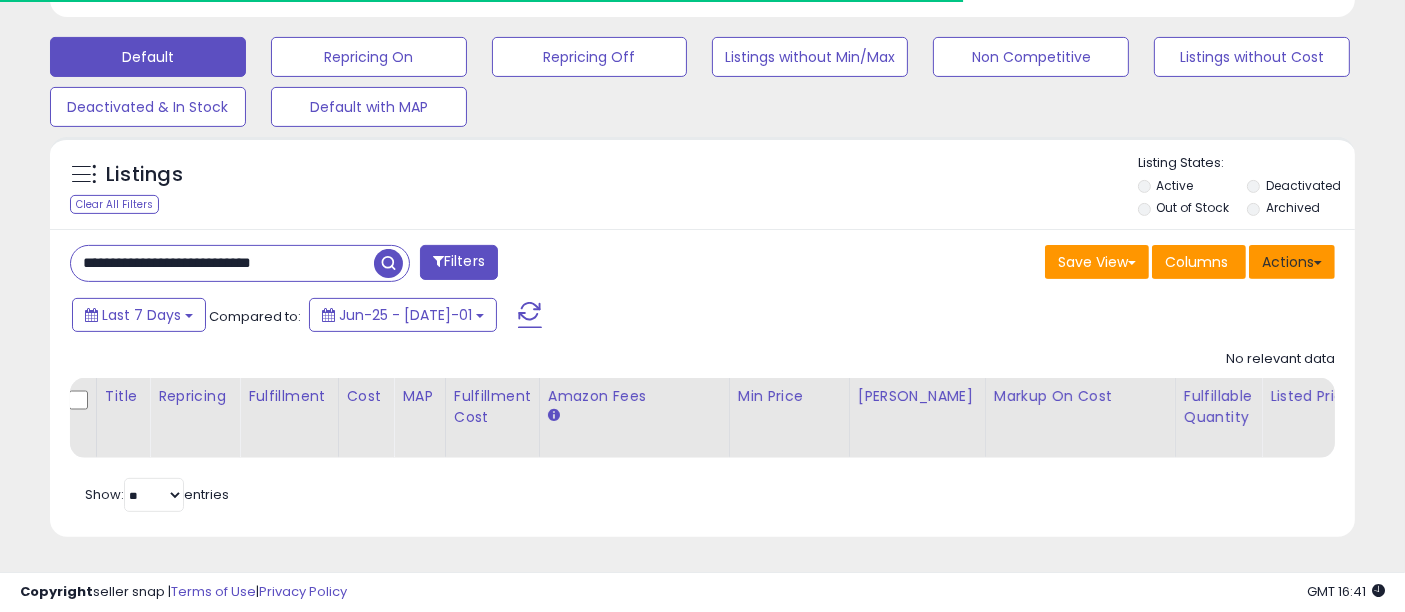 click on "Actions" at bounding box center [1292, 262] 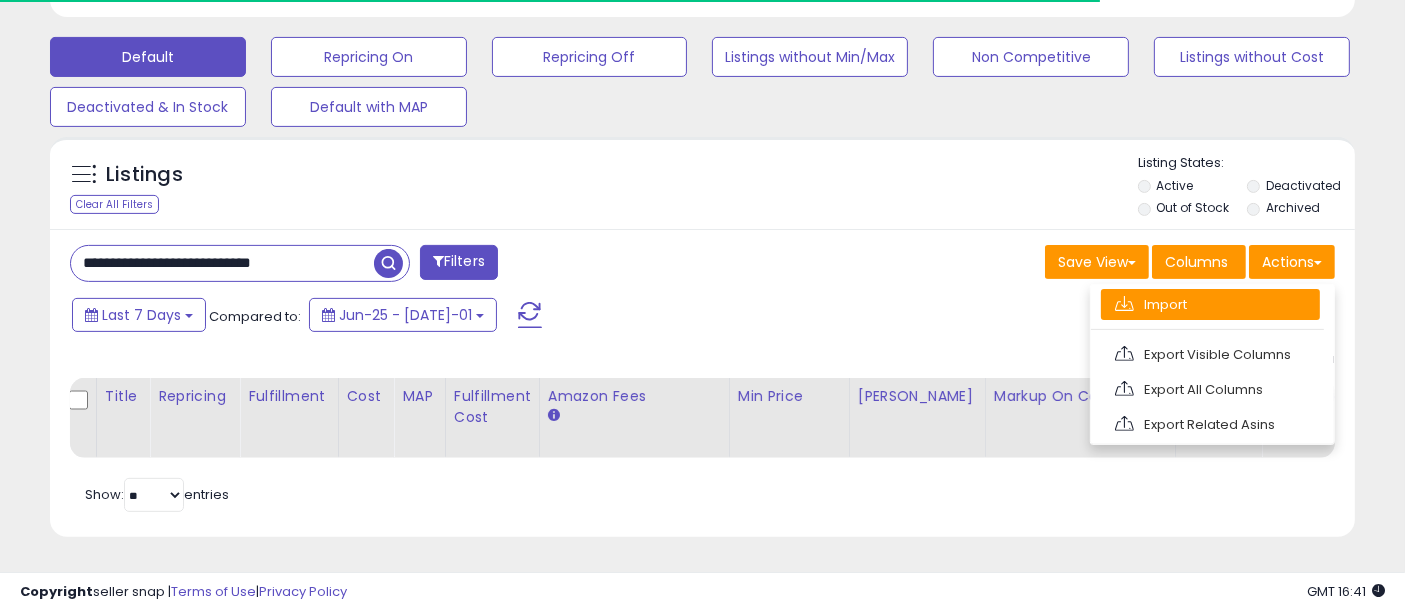 click on "Import" at bounding box center [1210, 304] 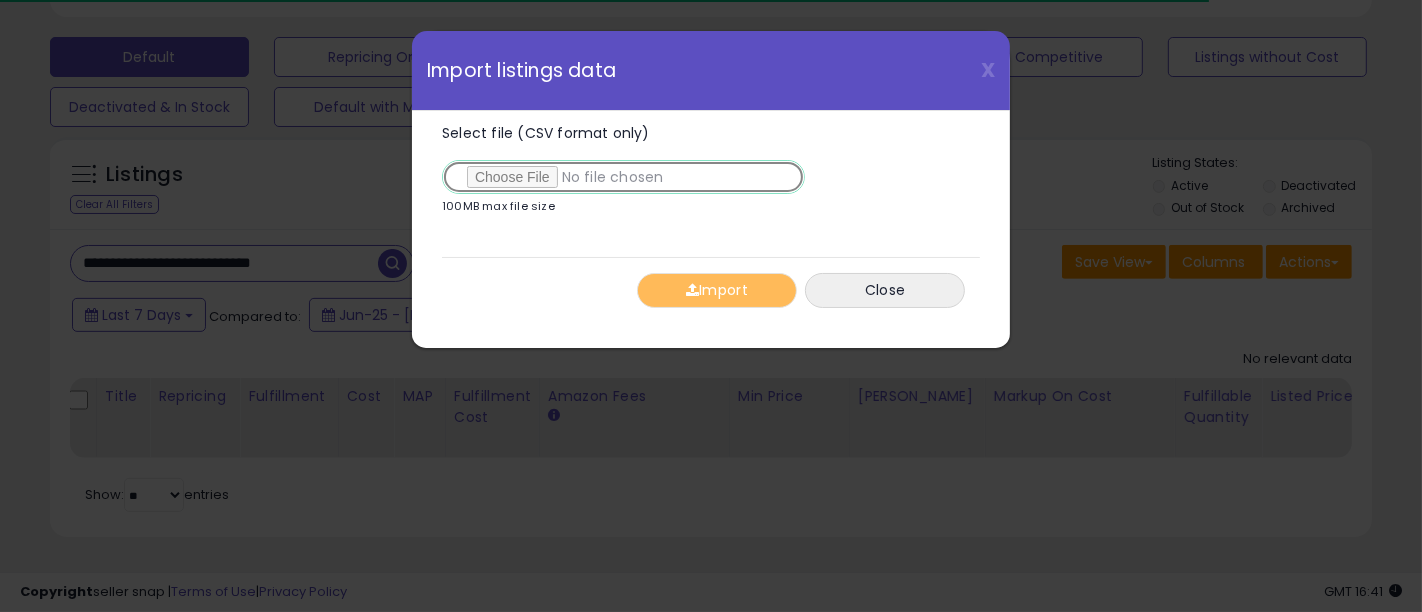 click on "Select file (CSV format only)" at bounding box center (623, 177) 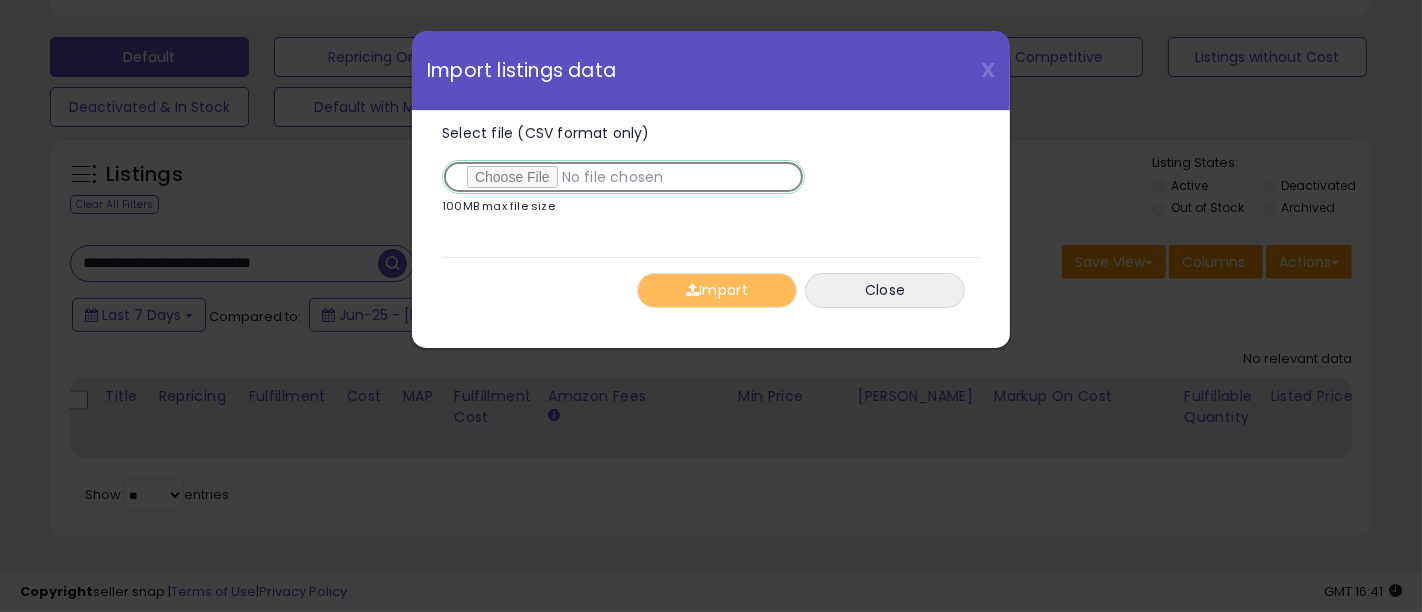 type on "**********" 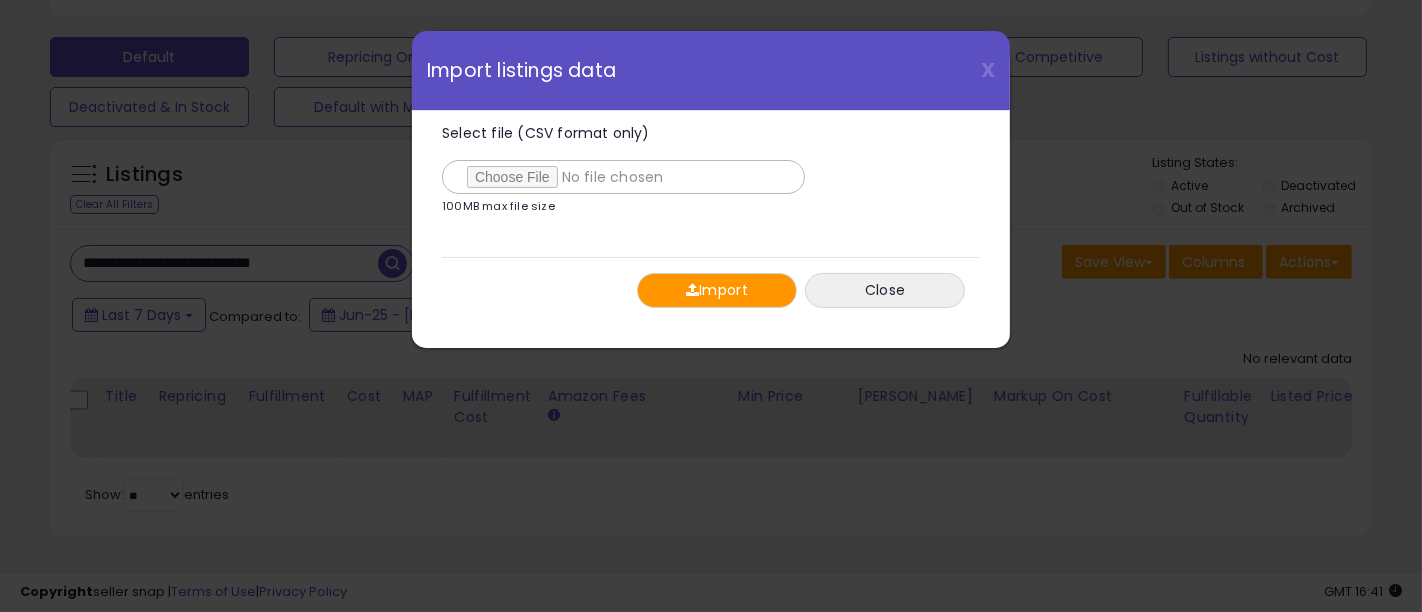 click at bounding box center (692, 290) 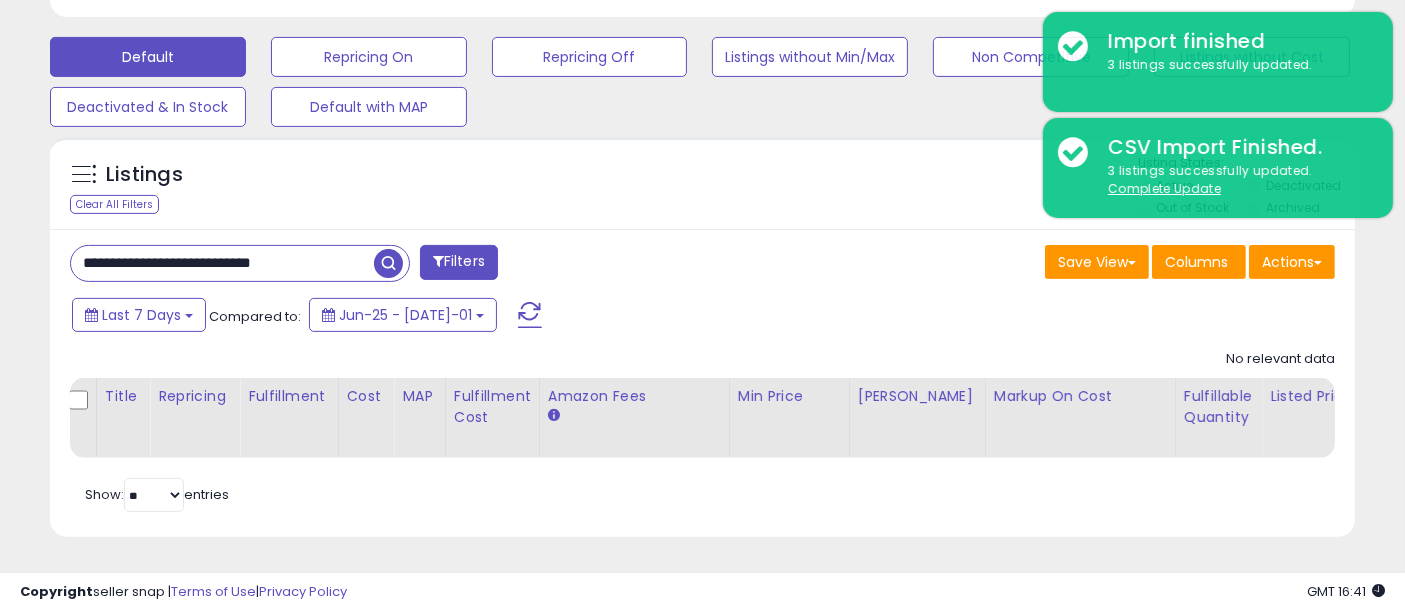 click on "**********" at bounding box center [222, 263] 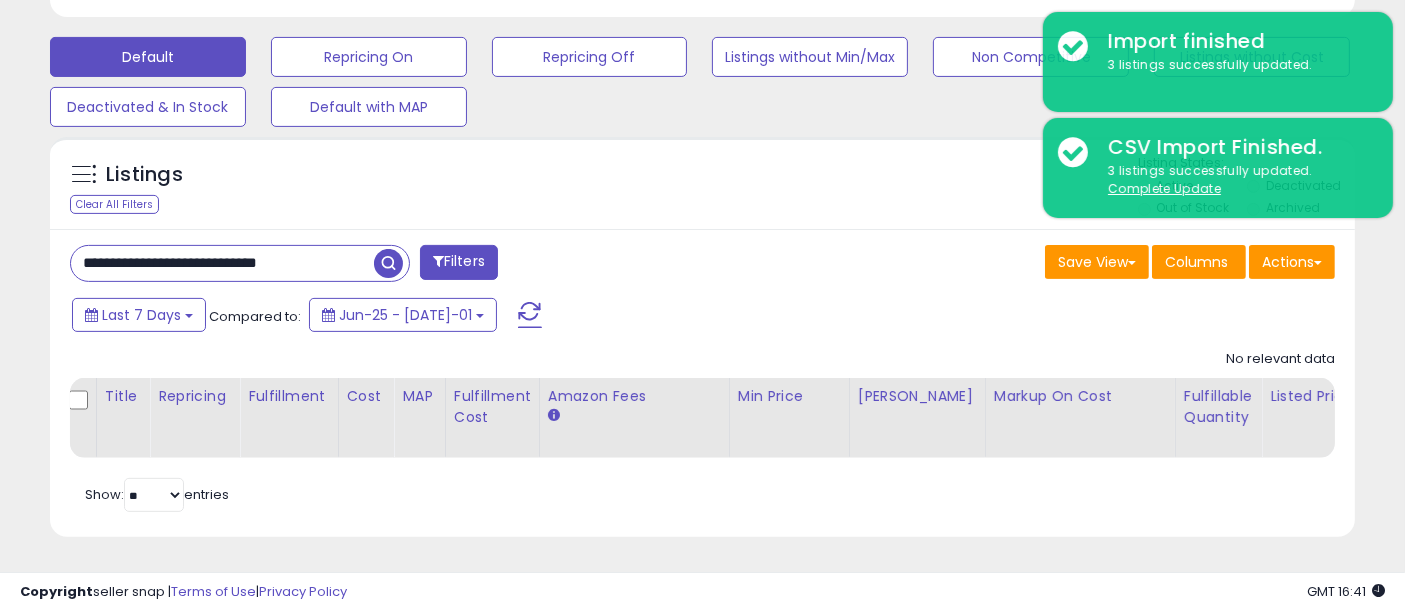 click at bounding box center (388, 263) 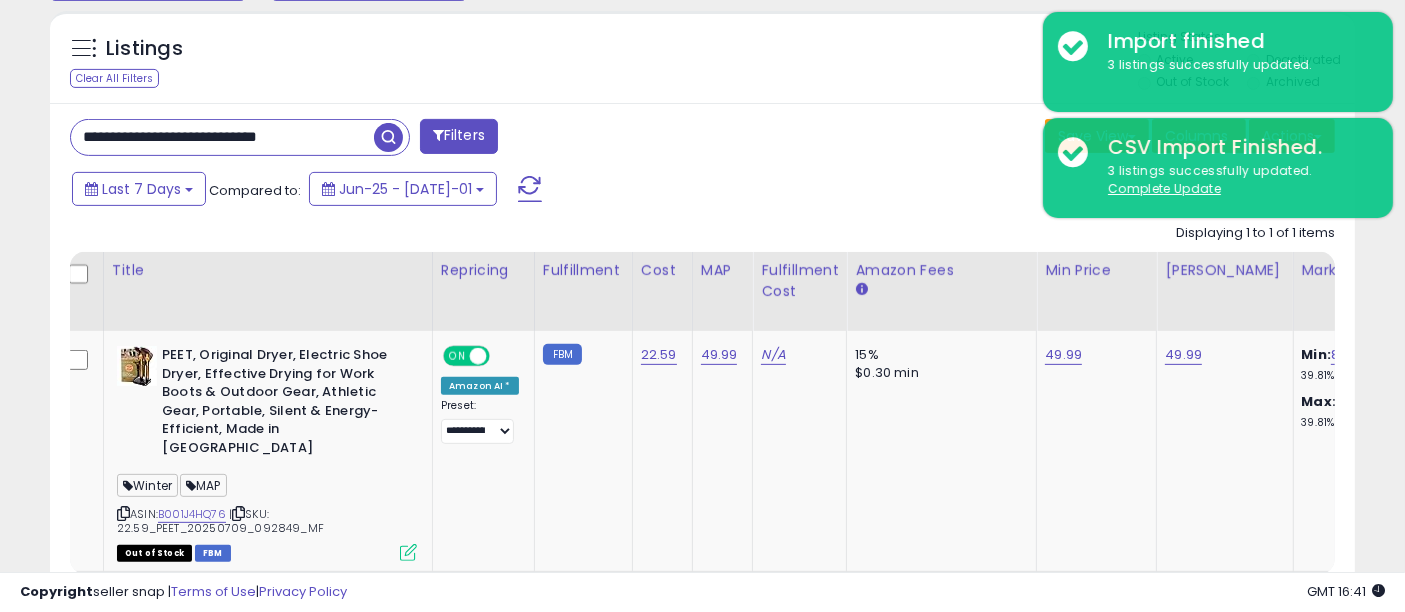 click on "**********" at bounding box center [222, 137] 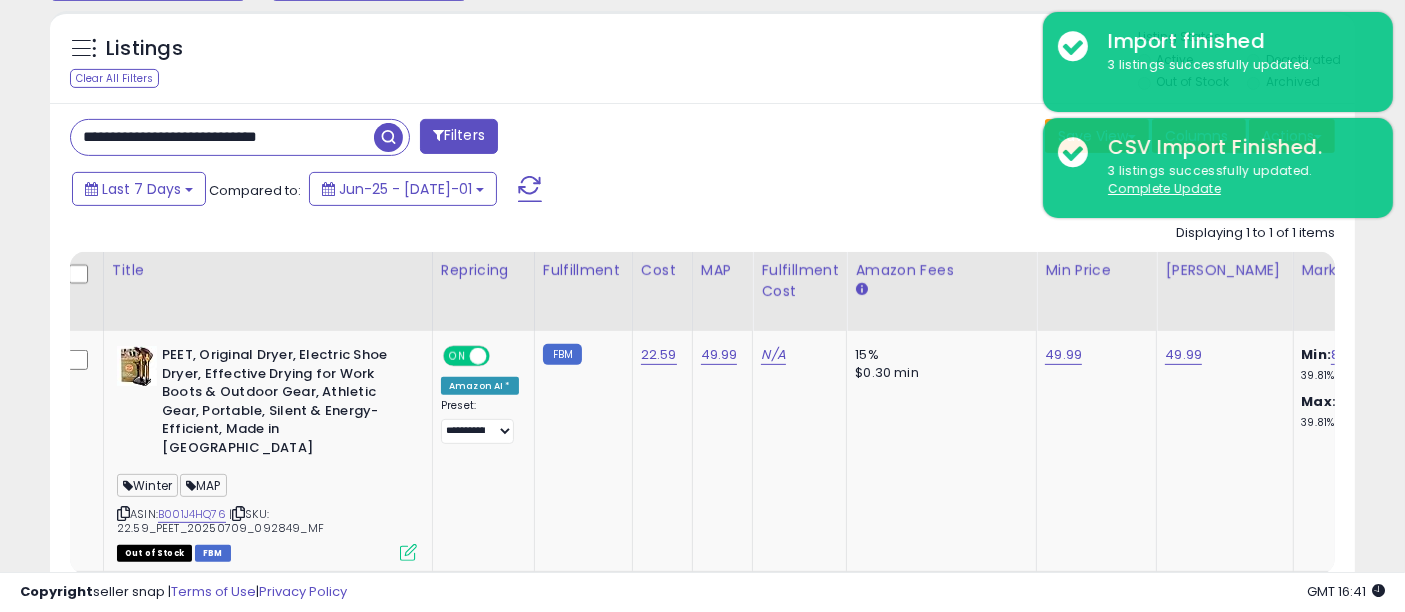 click on "**********" at bounding box center (222, 137) 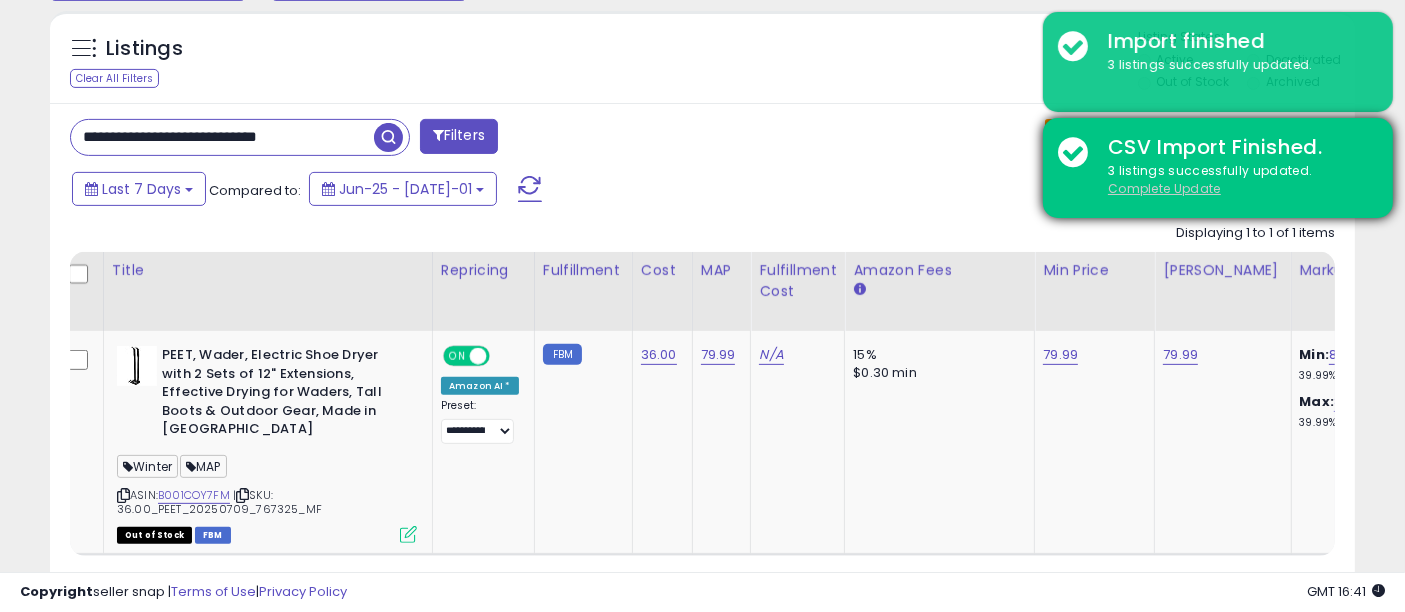 click on "Complete Update" at bounding box center [1164, 188] 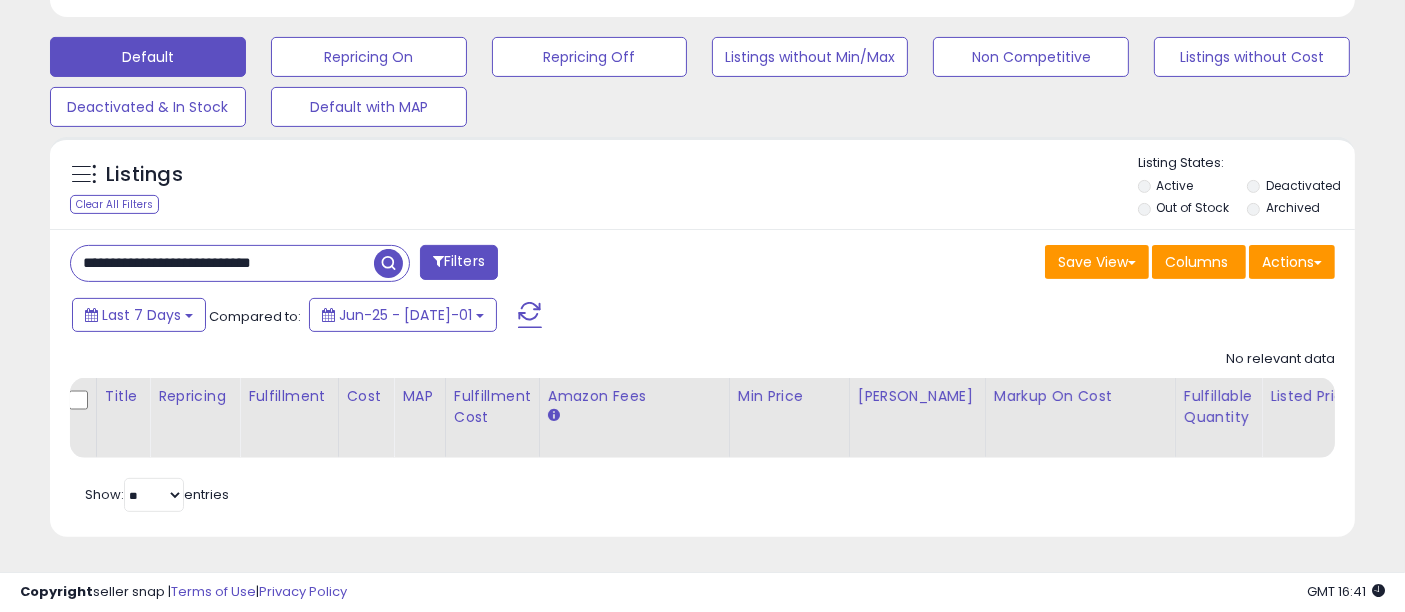 click on "**********" at bounding box center [222, 263] 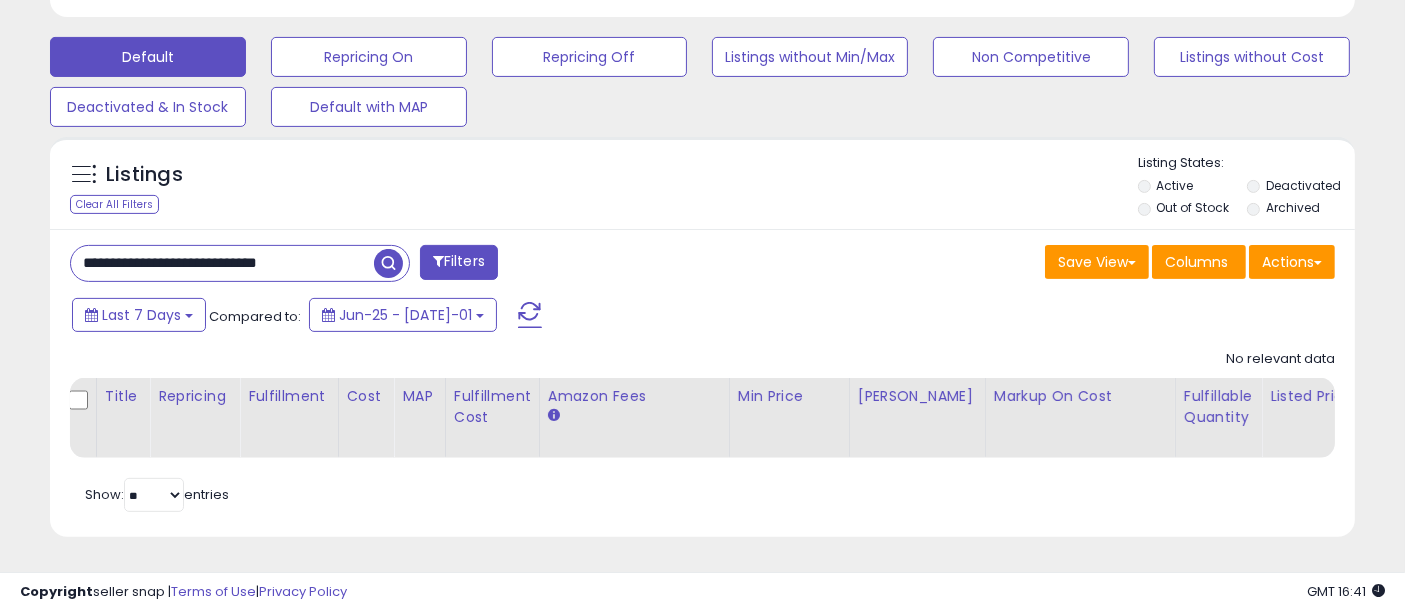 type on "**********" 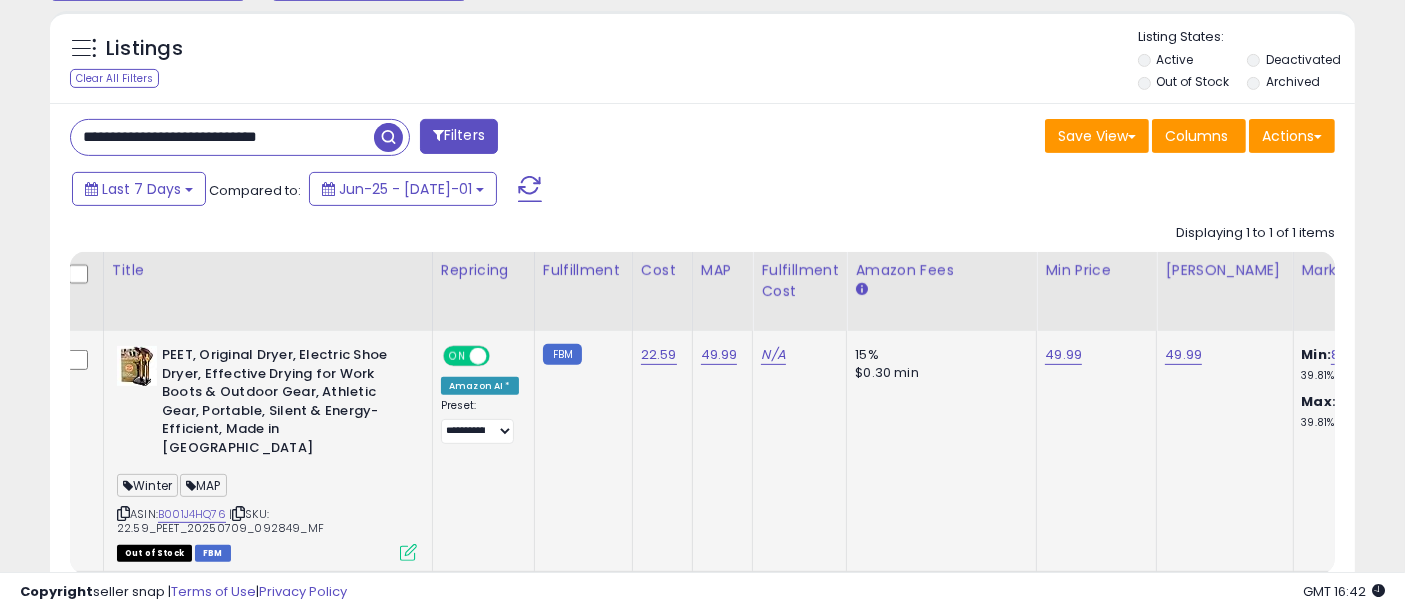 drag, startPoint x: 200, startPoint y: 461, endPoint x: 231, endPoint y: 467, distance: 31.575306 